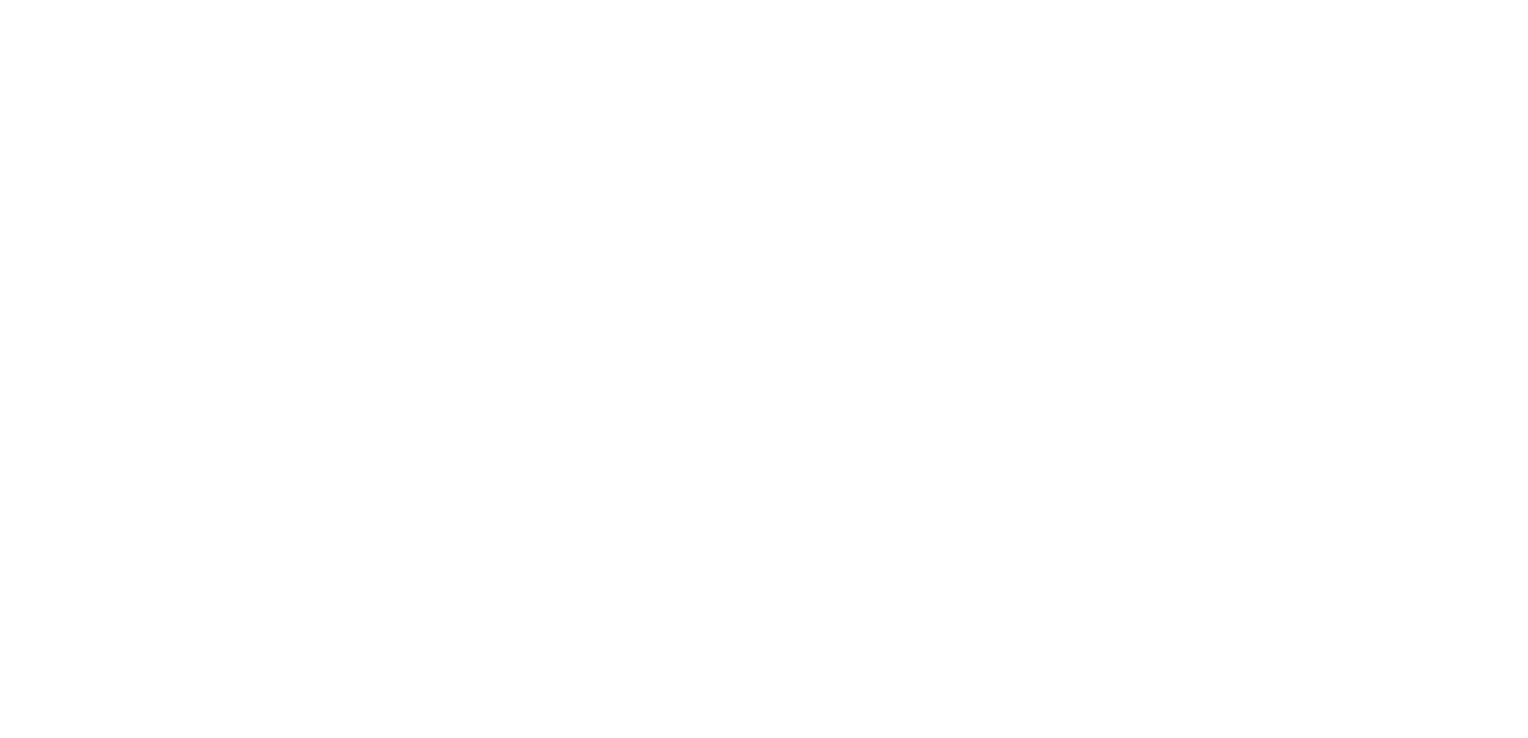 scroll, scrollTop: 0, scrollLeft: 0, axis: both 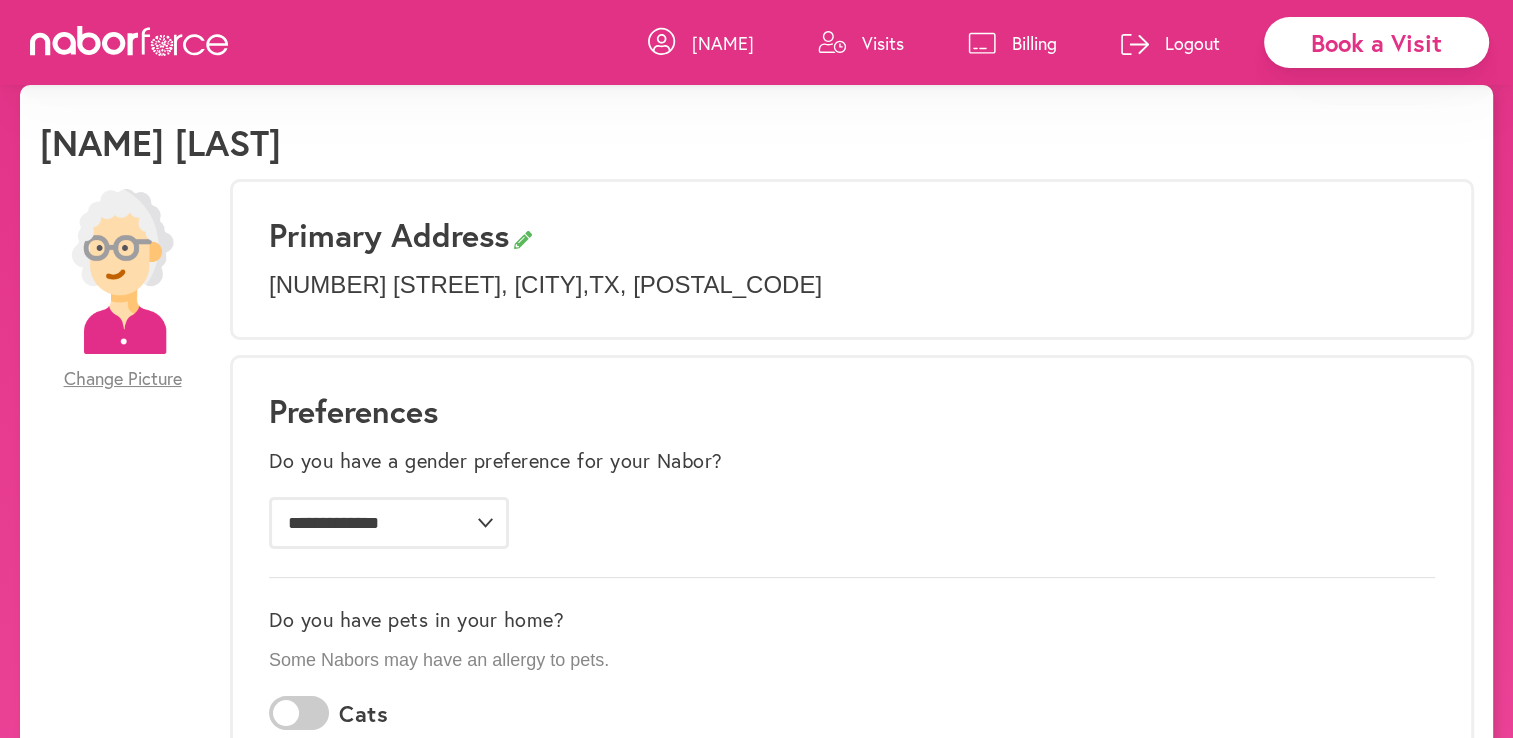 click on "Visits" at bounding box center (883, 43) 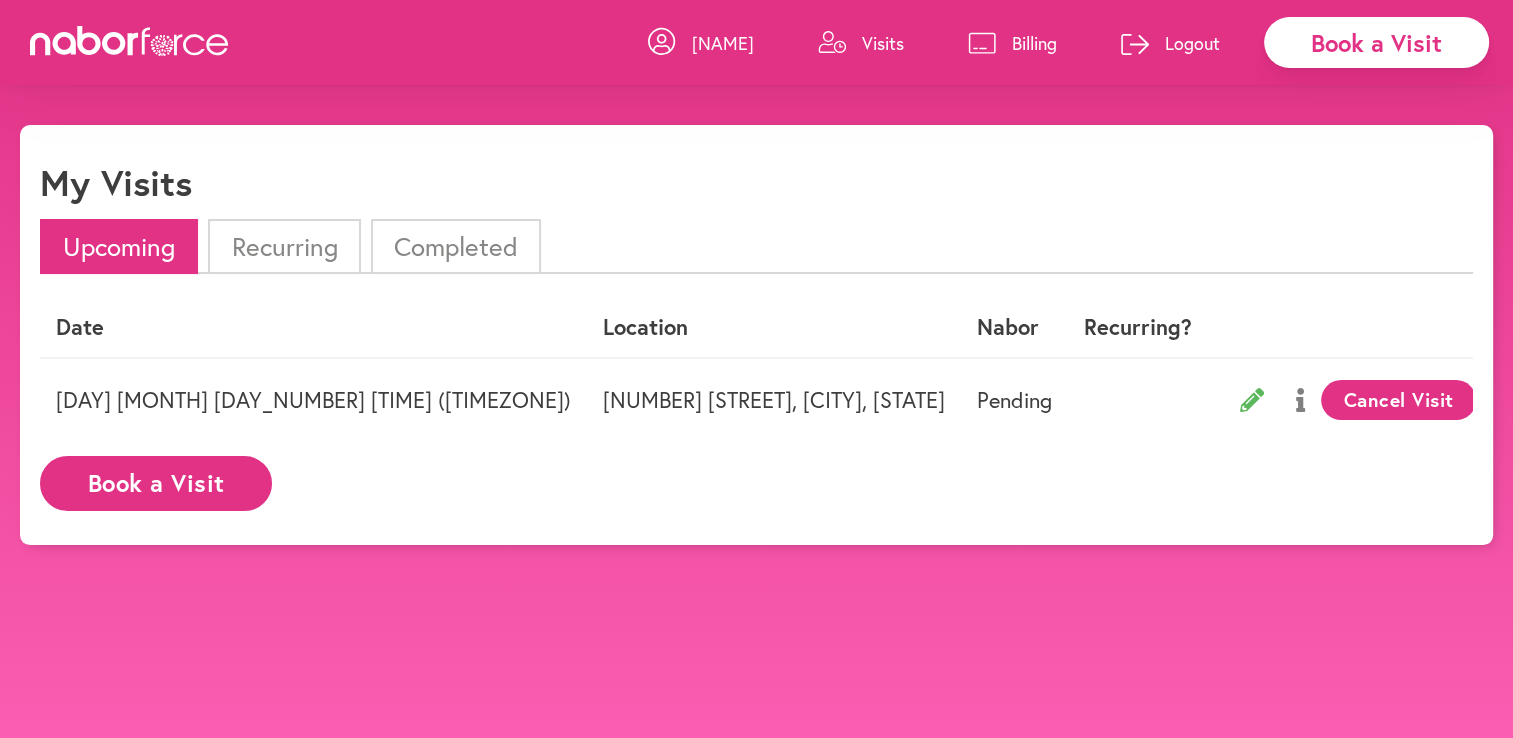 click 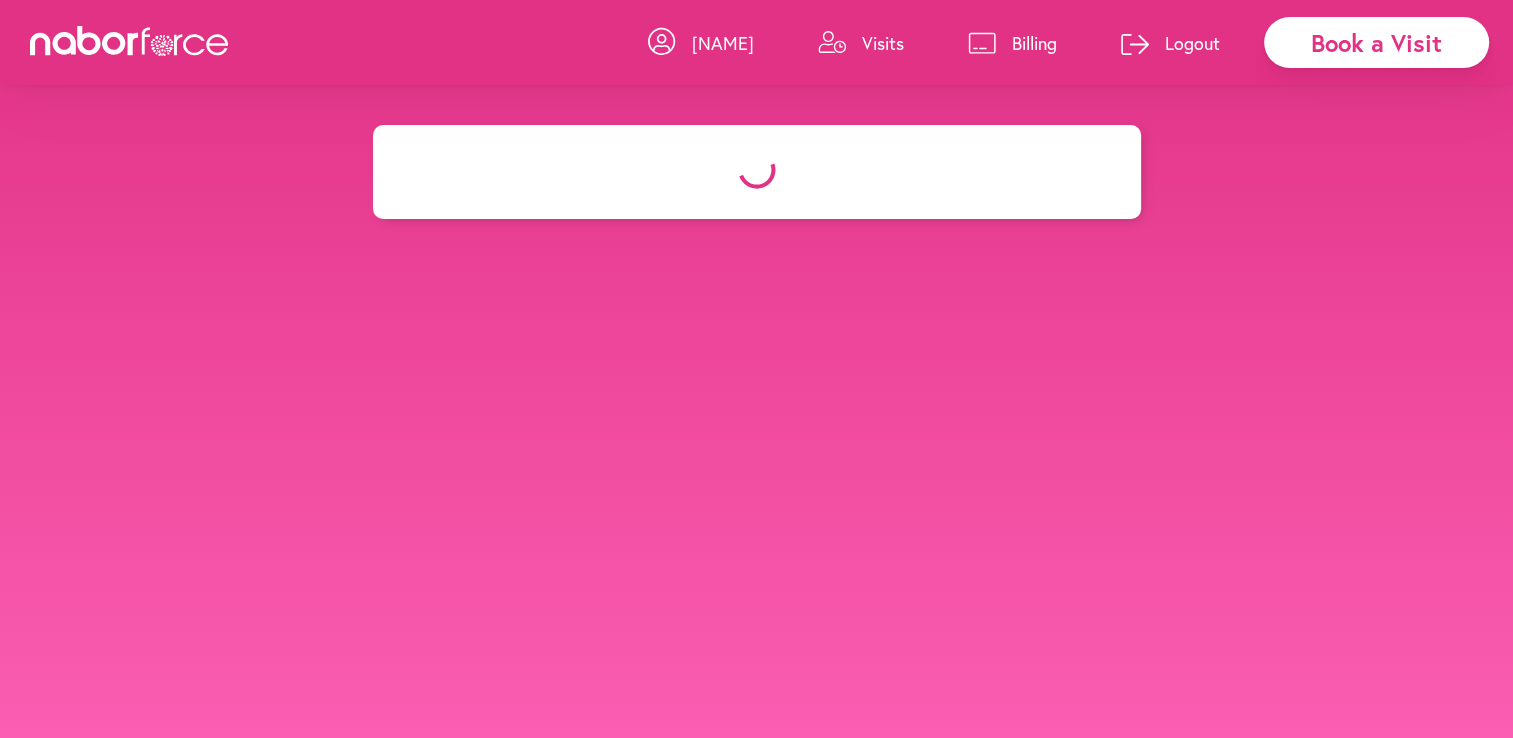 select on "********" 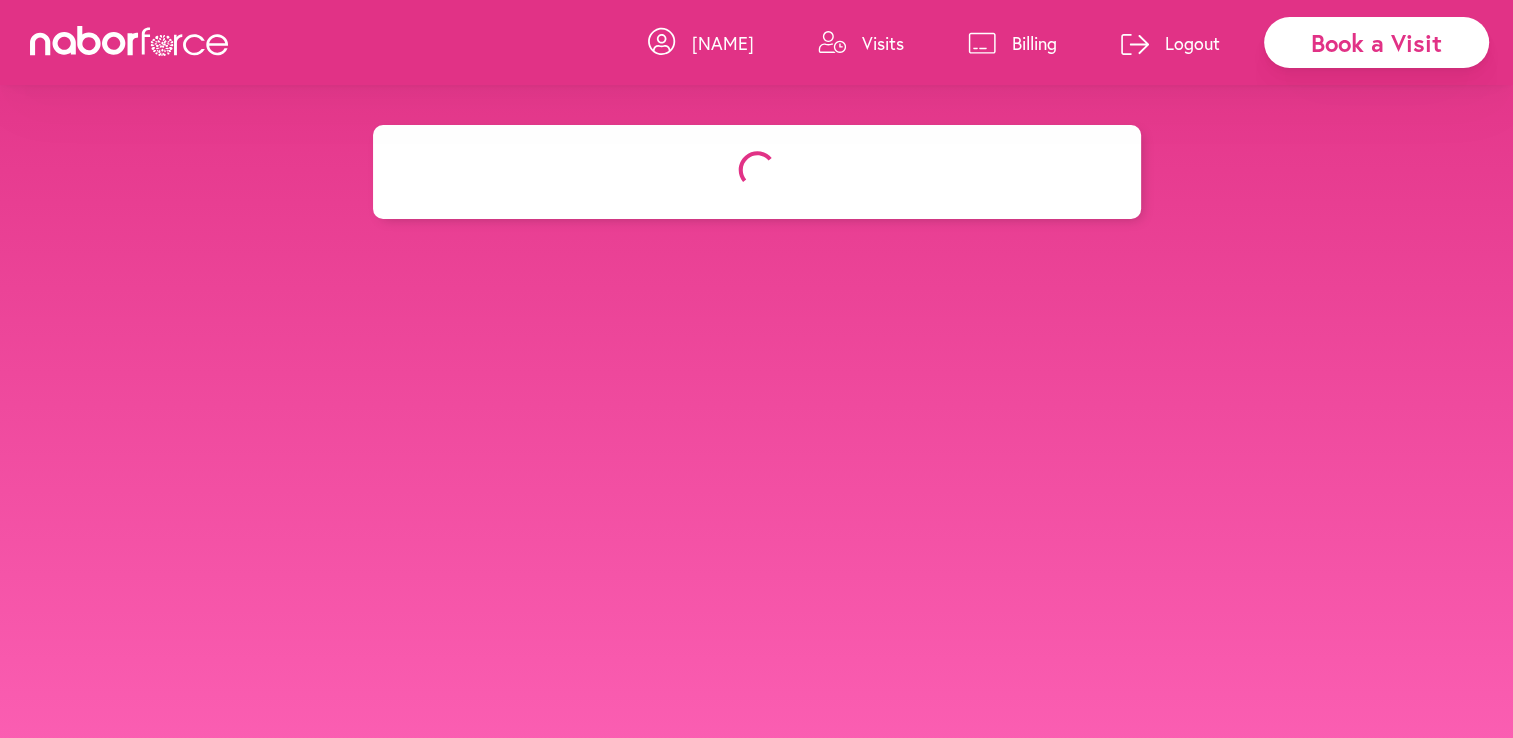 select on "***" 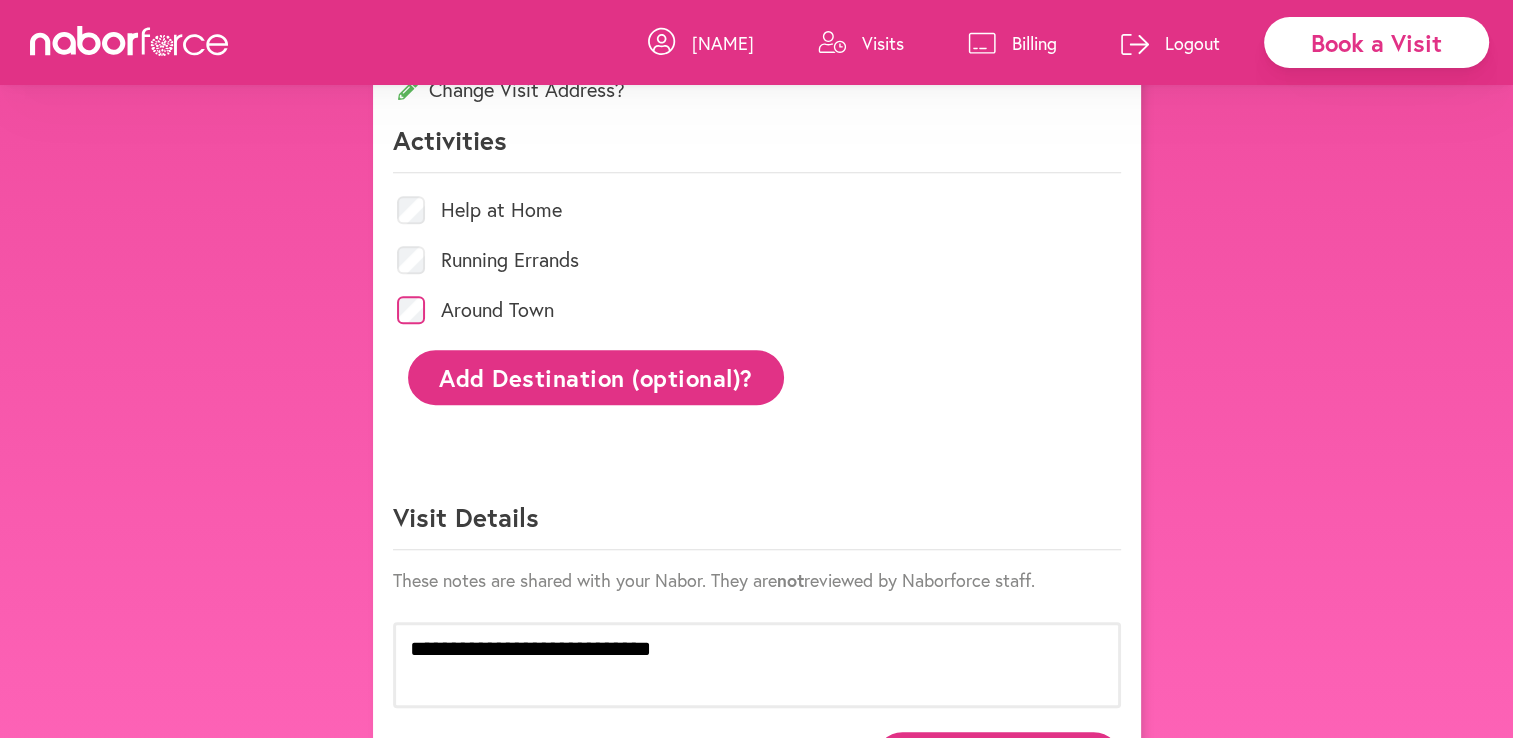 scroll, scrollTop: 880, scrollLeft: 0, axis: vertical 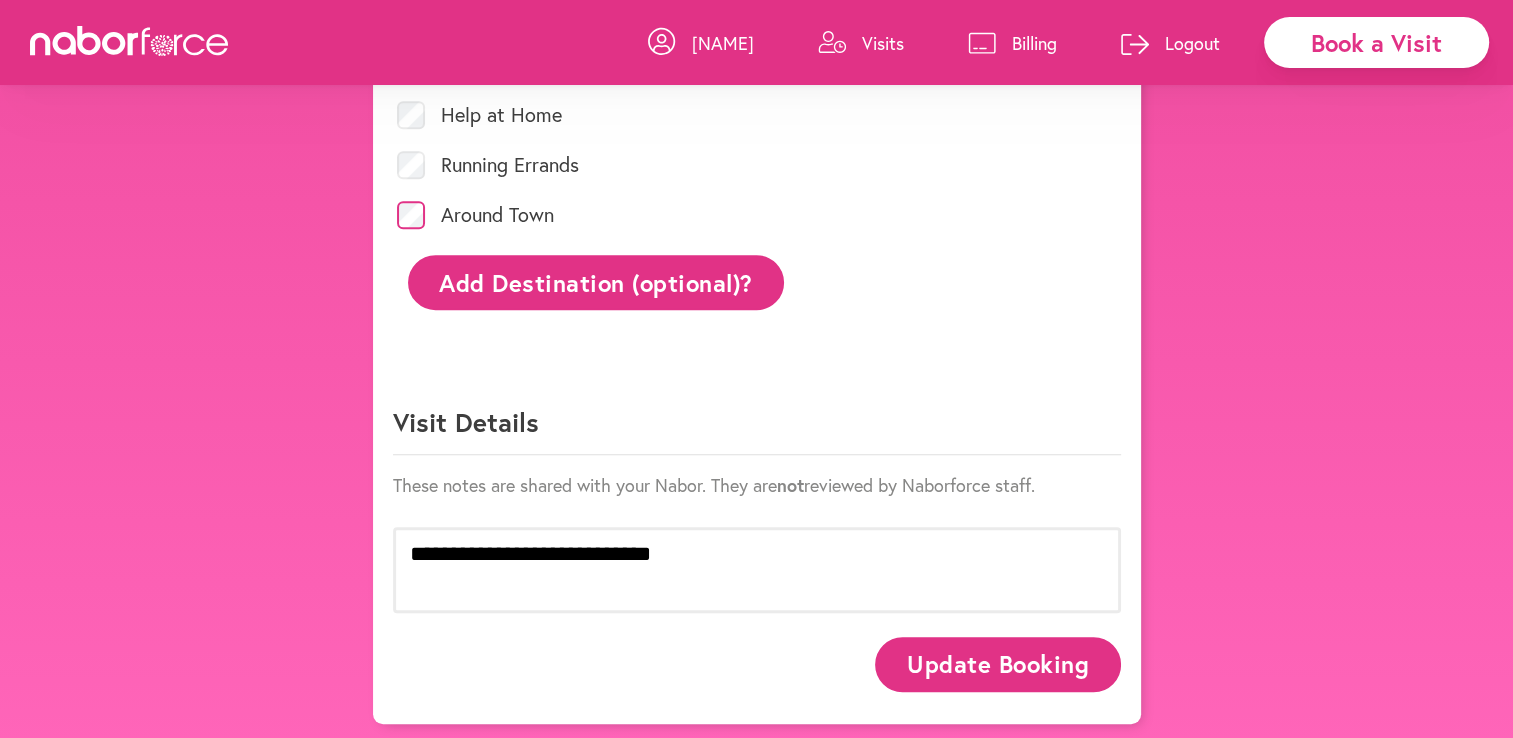 click on "Update Booking" at bounding box center (997, 664) 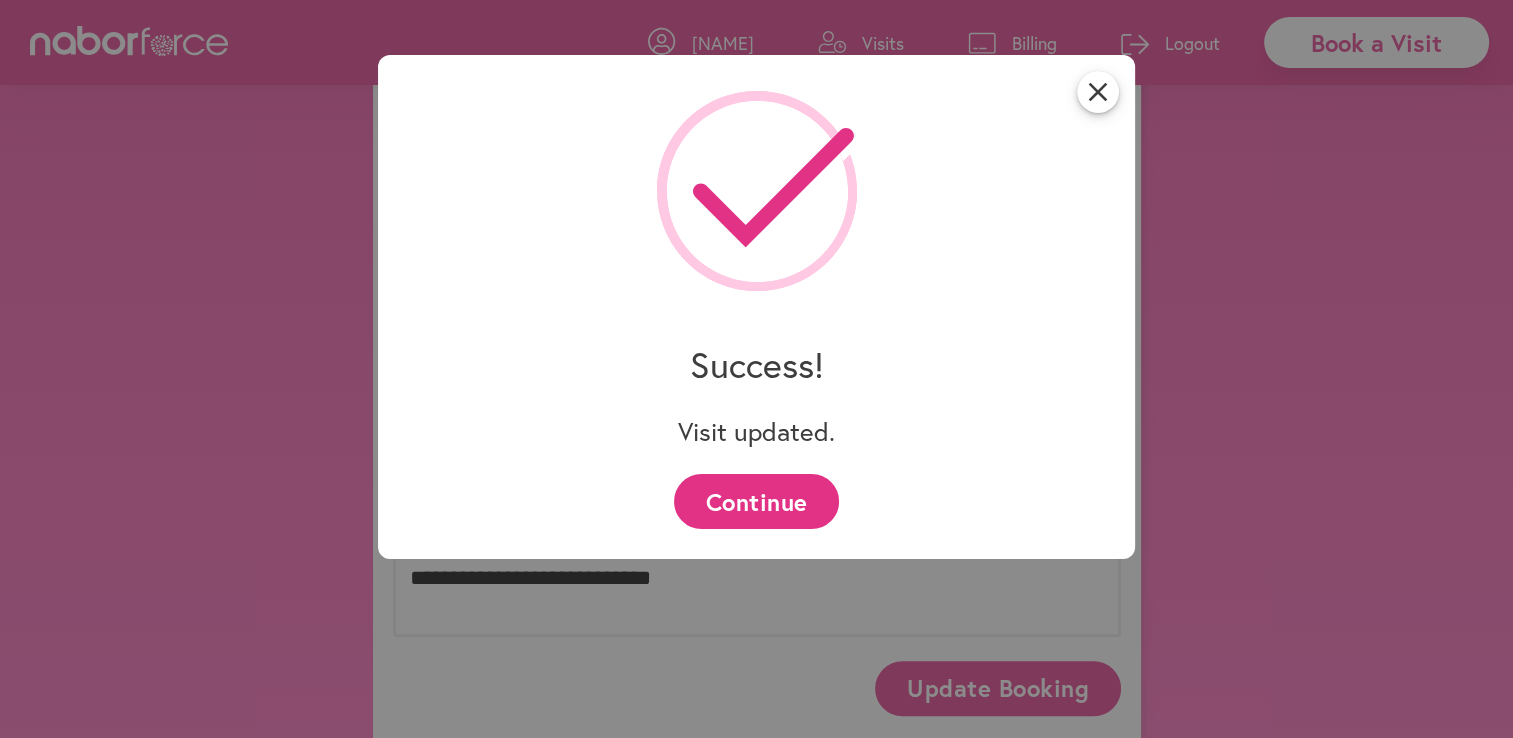 scroll, scrollTop: 880, scrollLeft: 0, axis: vertical 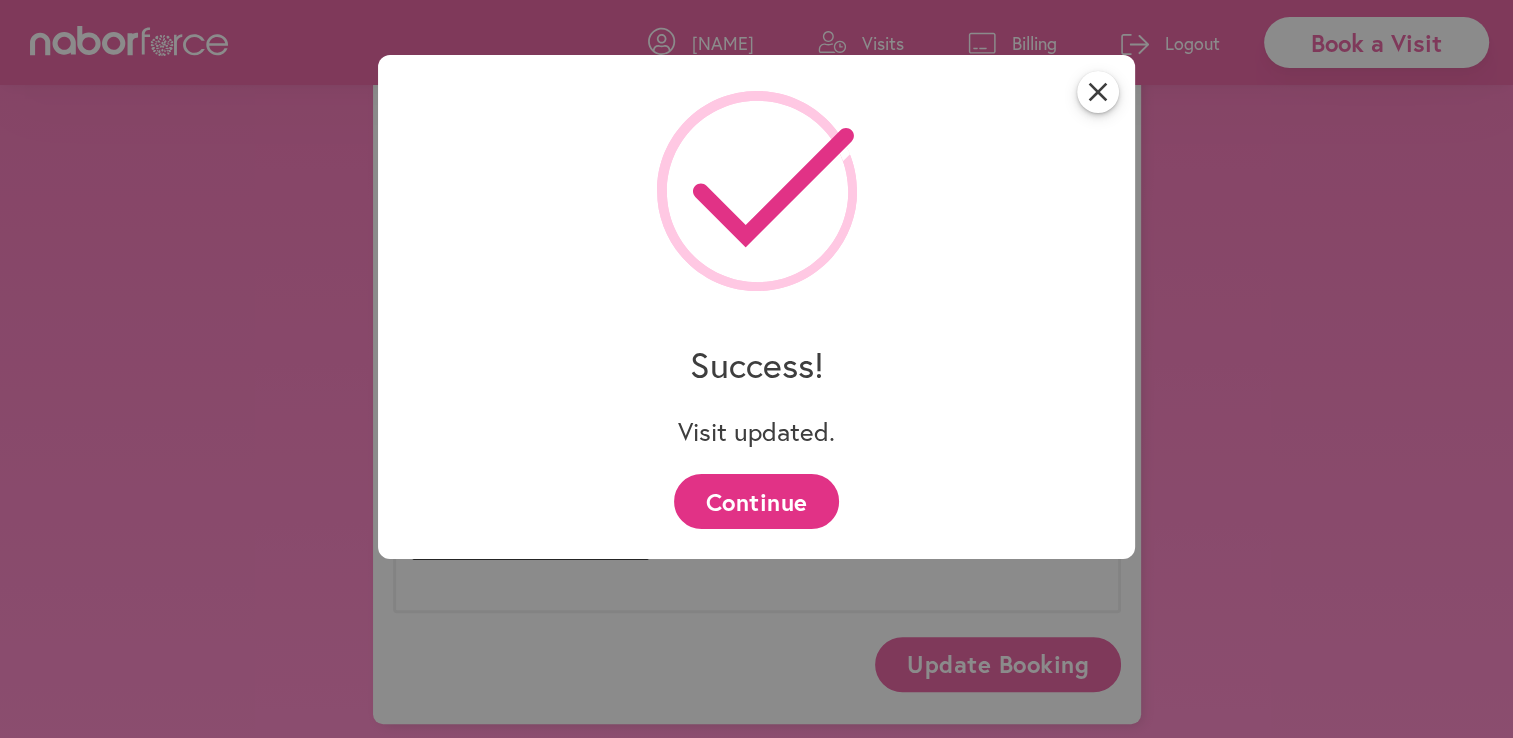 click on "Continue" at bounding box center (756, 501) 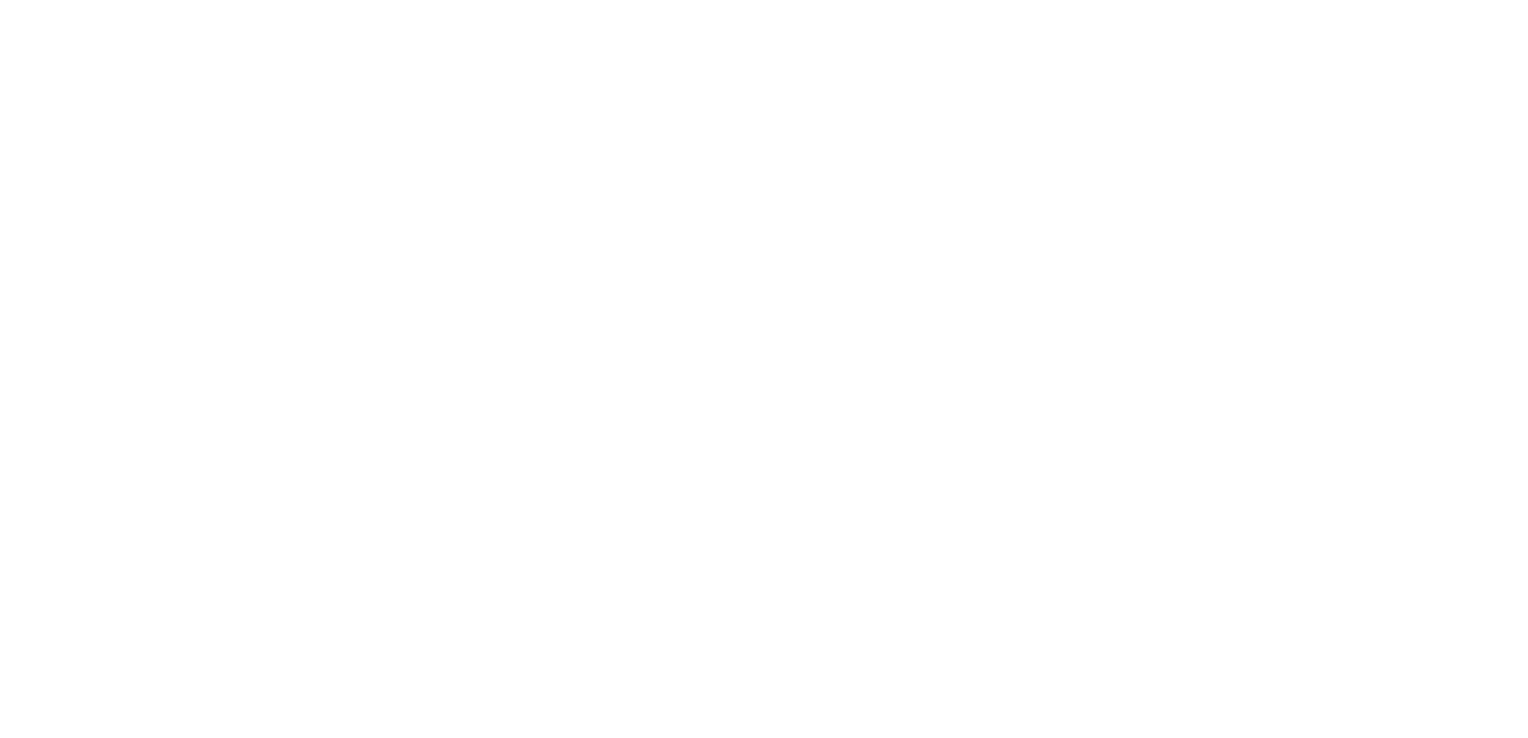 scroll, scrollTop: 0, scrollLeft: 0, axis: both 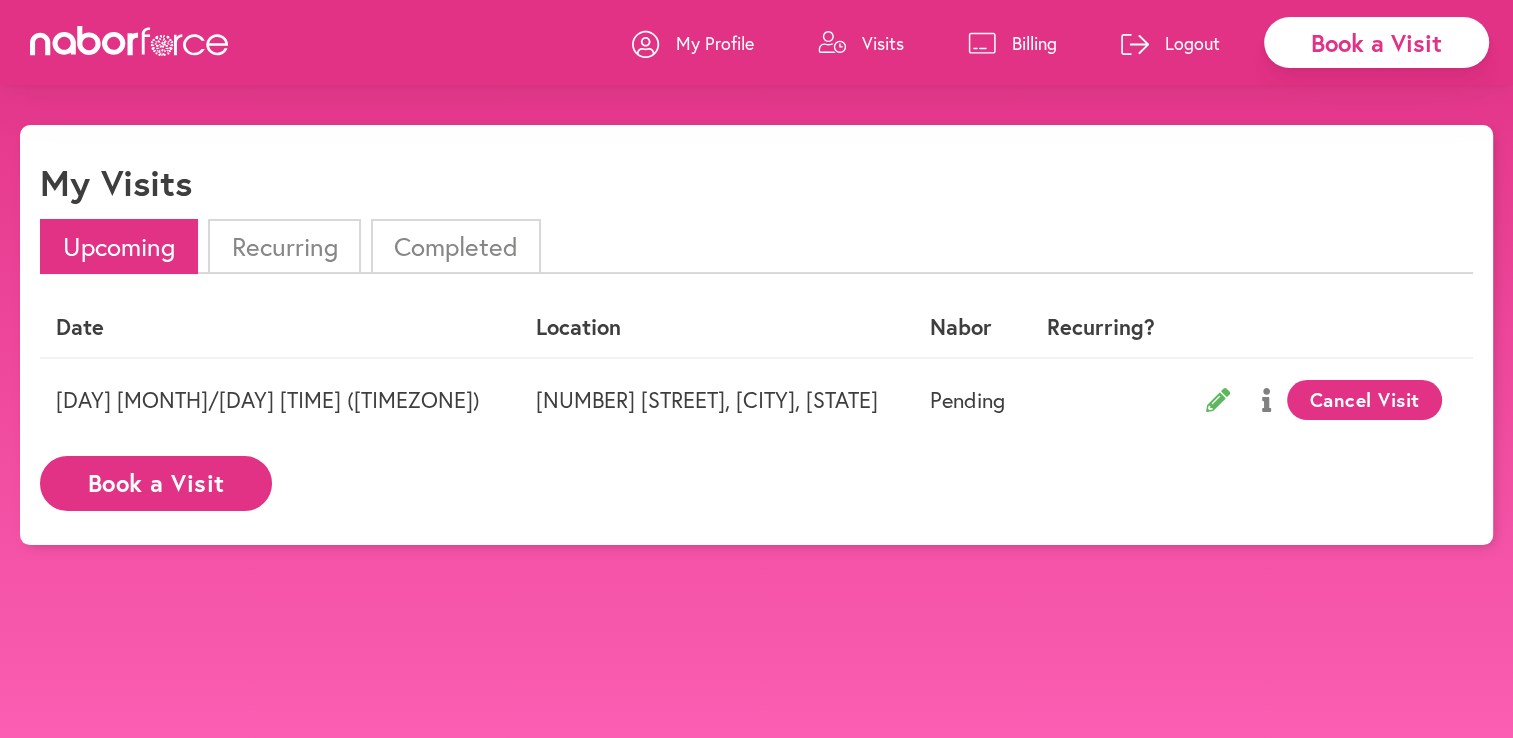 click on "Book a Visit" at bounding box center [1376, 42] 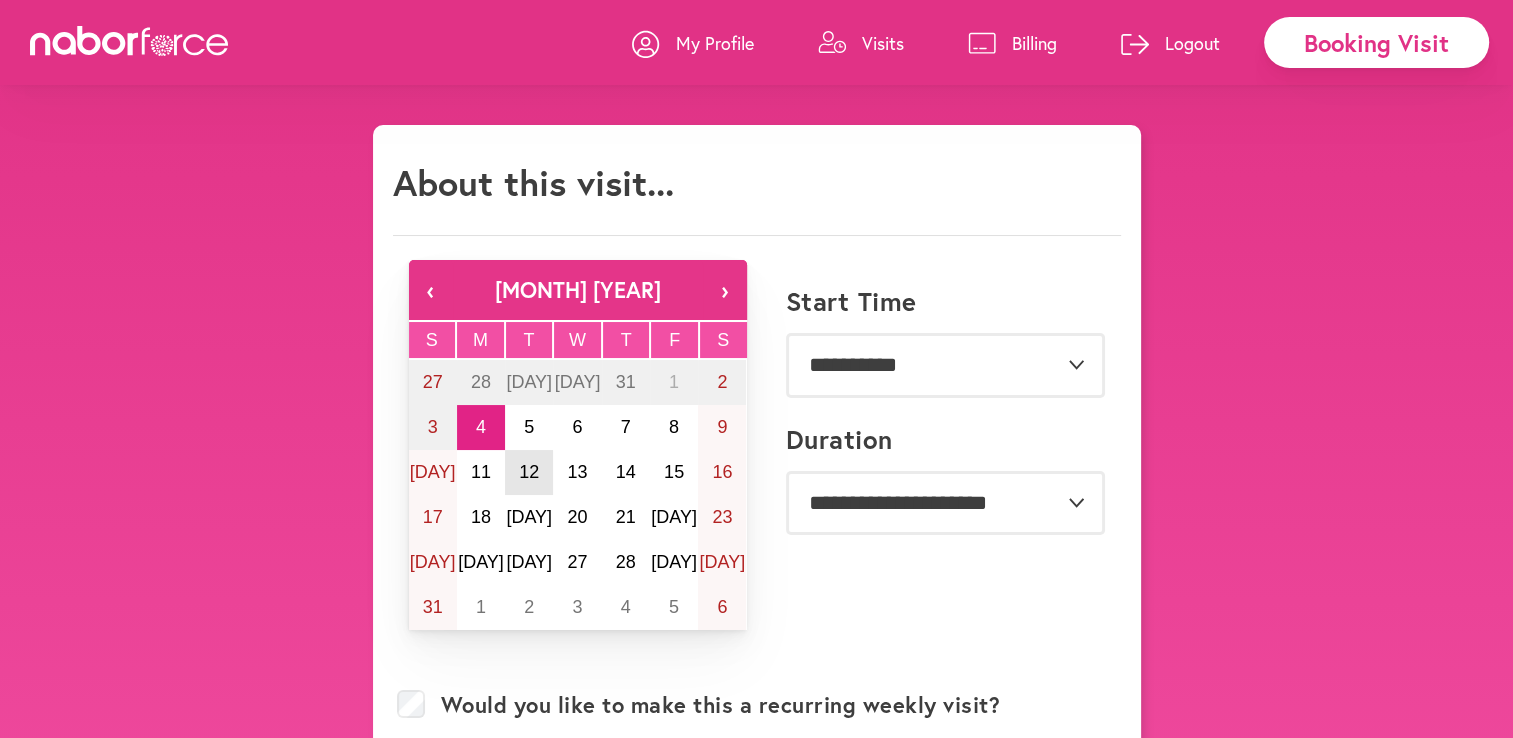 click on "12" at bounding box center [529, 472] 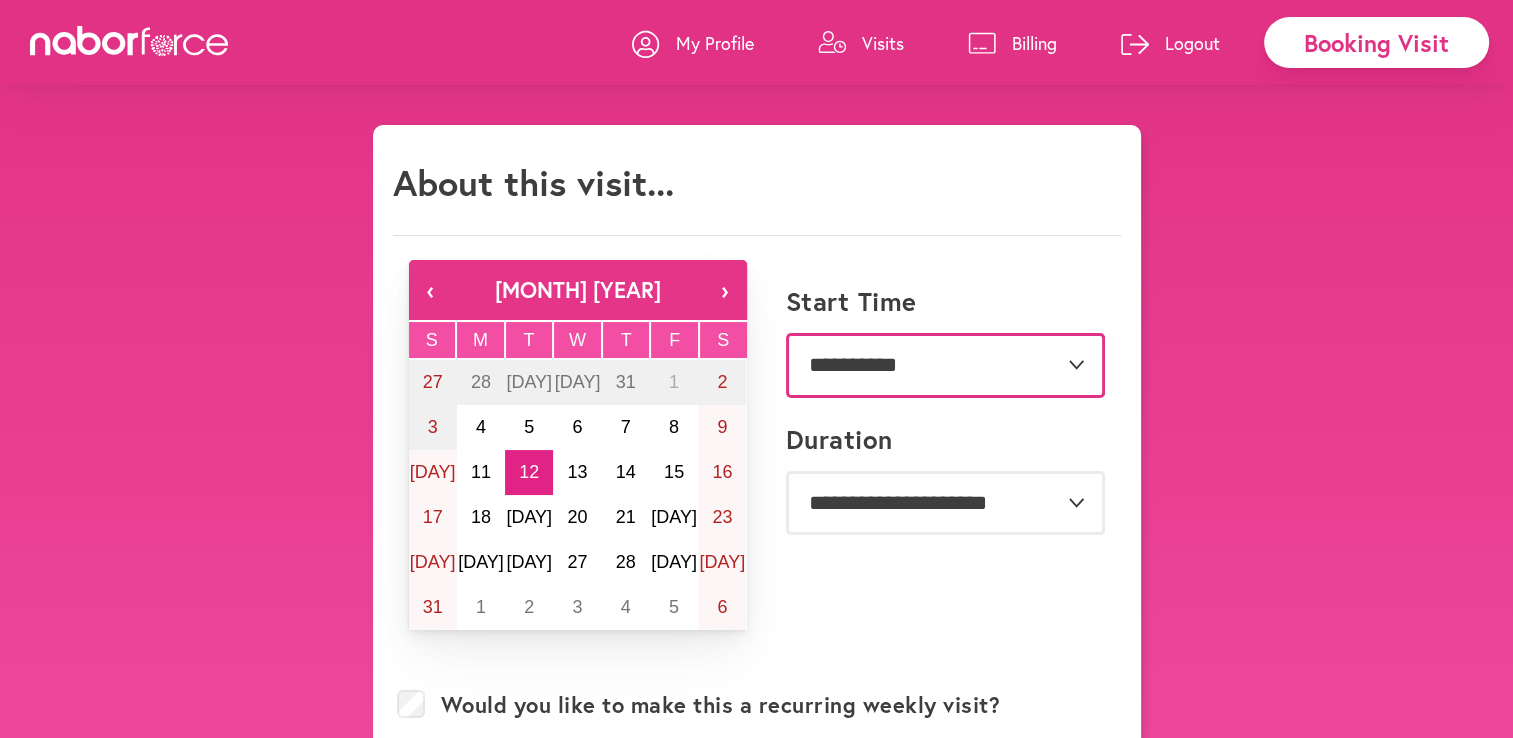 click on "**********" at bounding box center (945, 365) 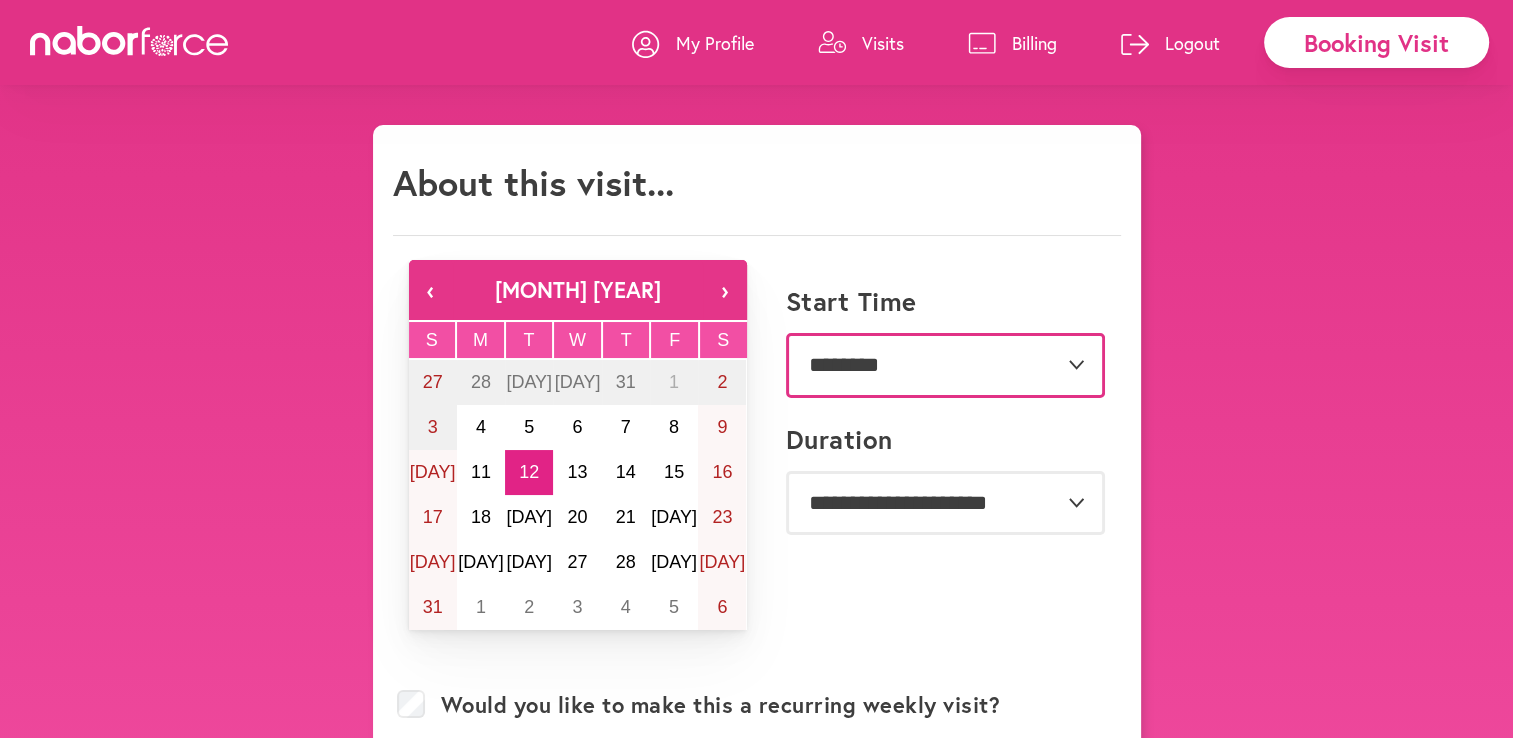 click on "**********" at bounding box center [945, 365] 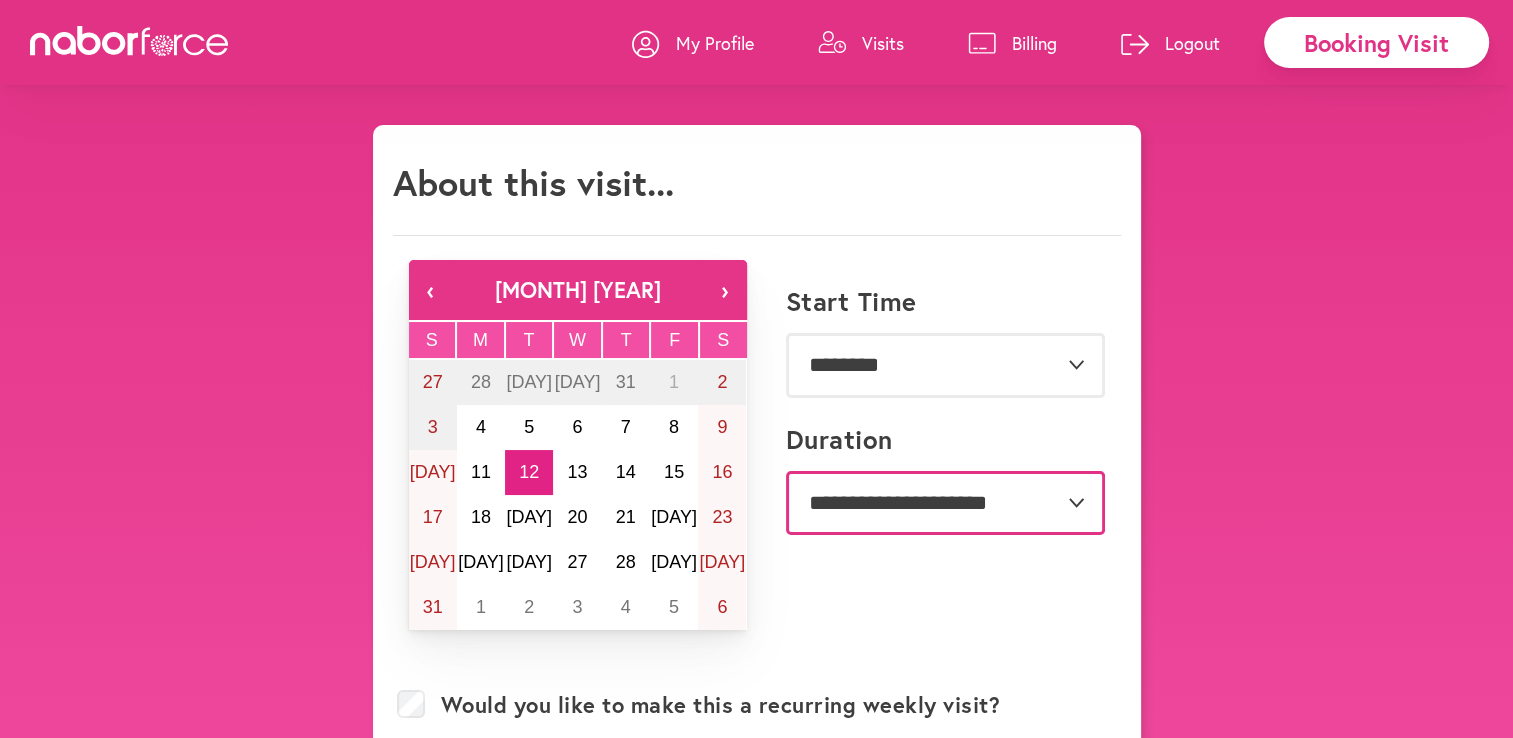 click on "**********" at bounding box center (945, 503) 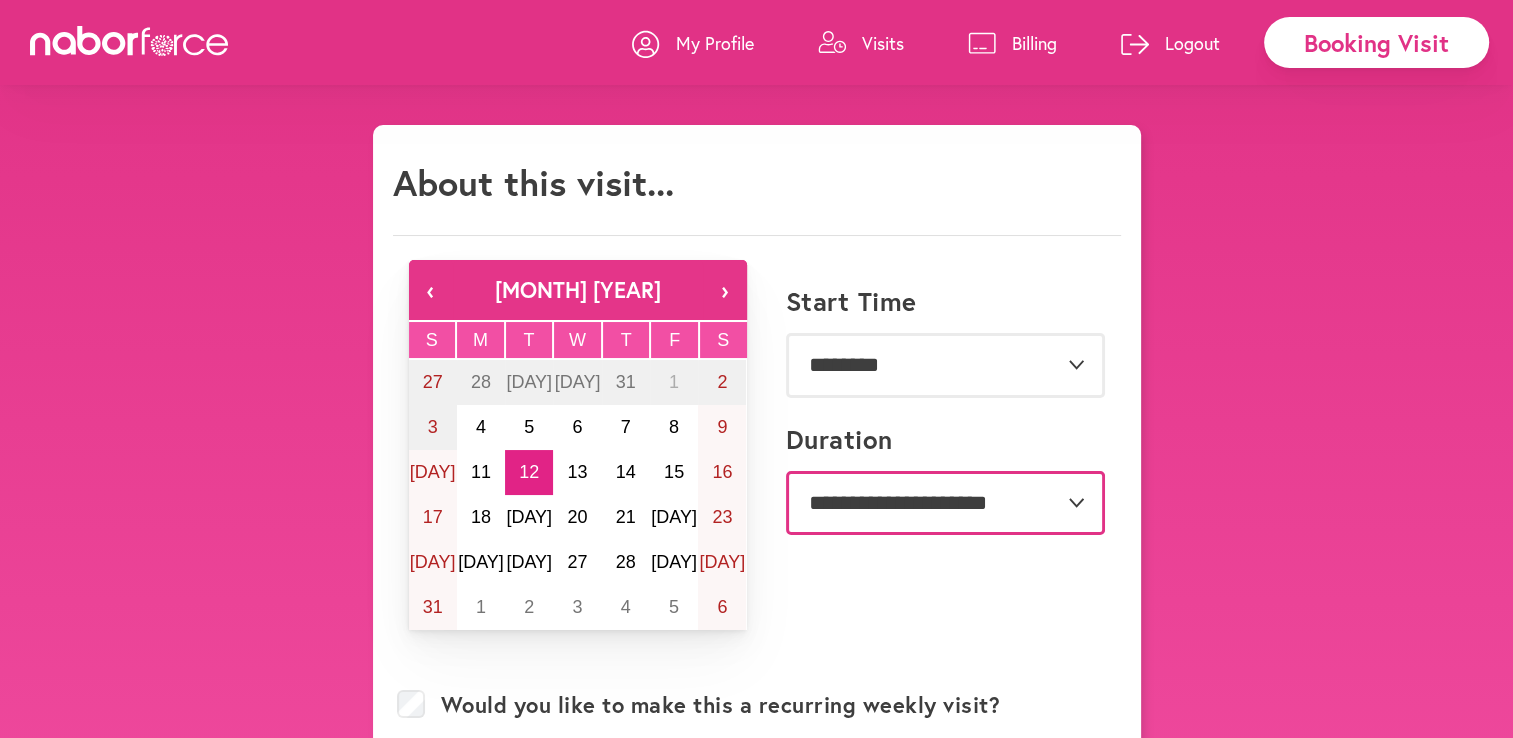 select on "***" 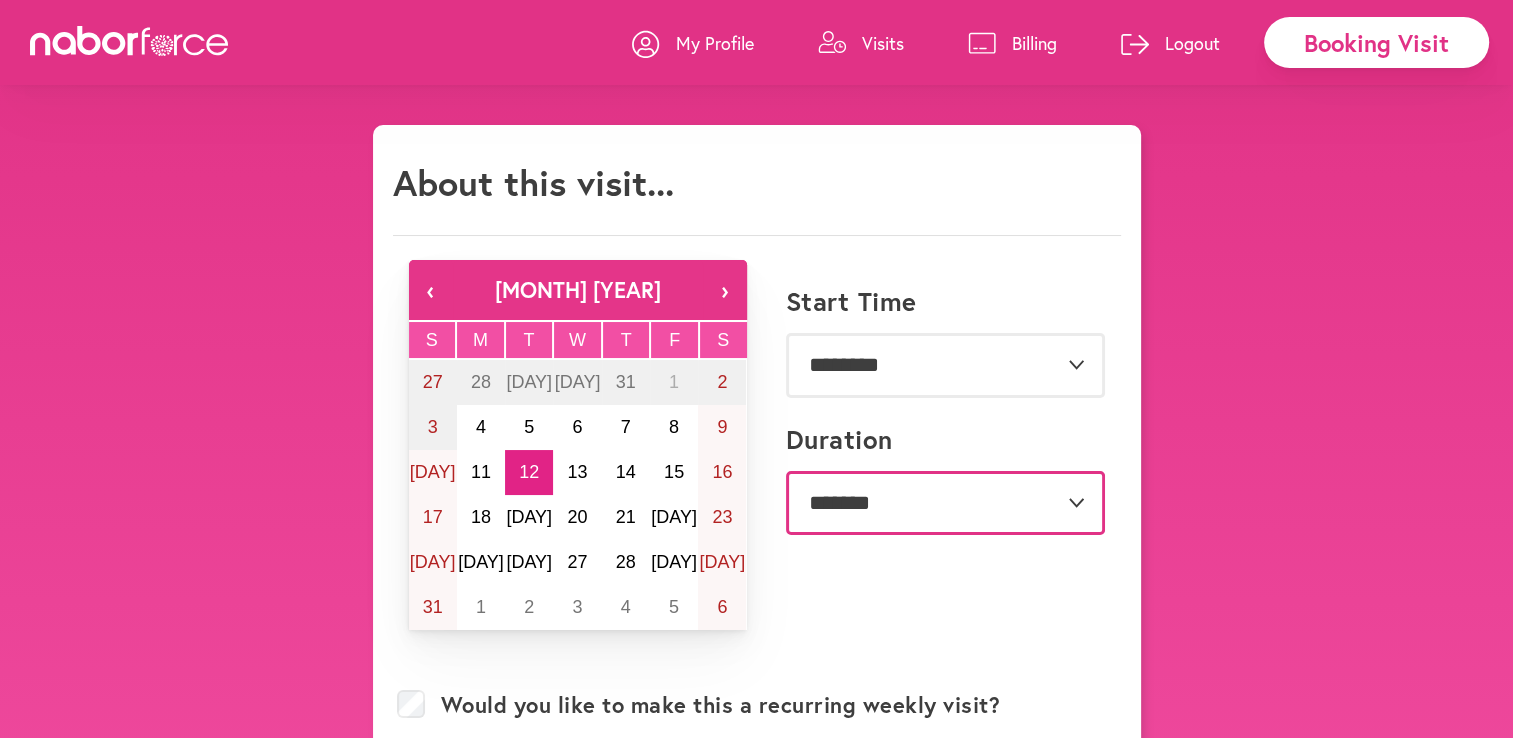 click on "**********" at bounding box center [945, 503] 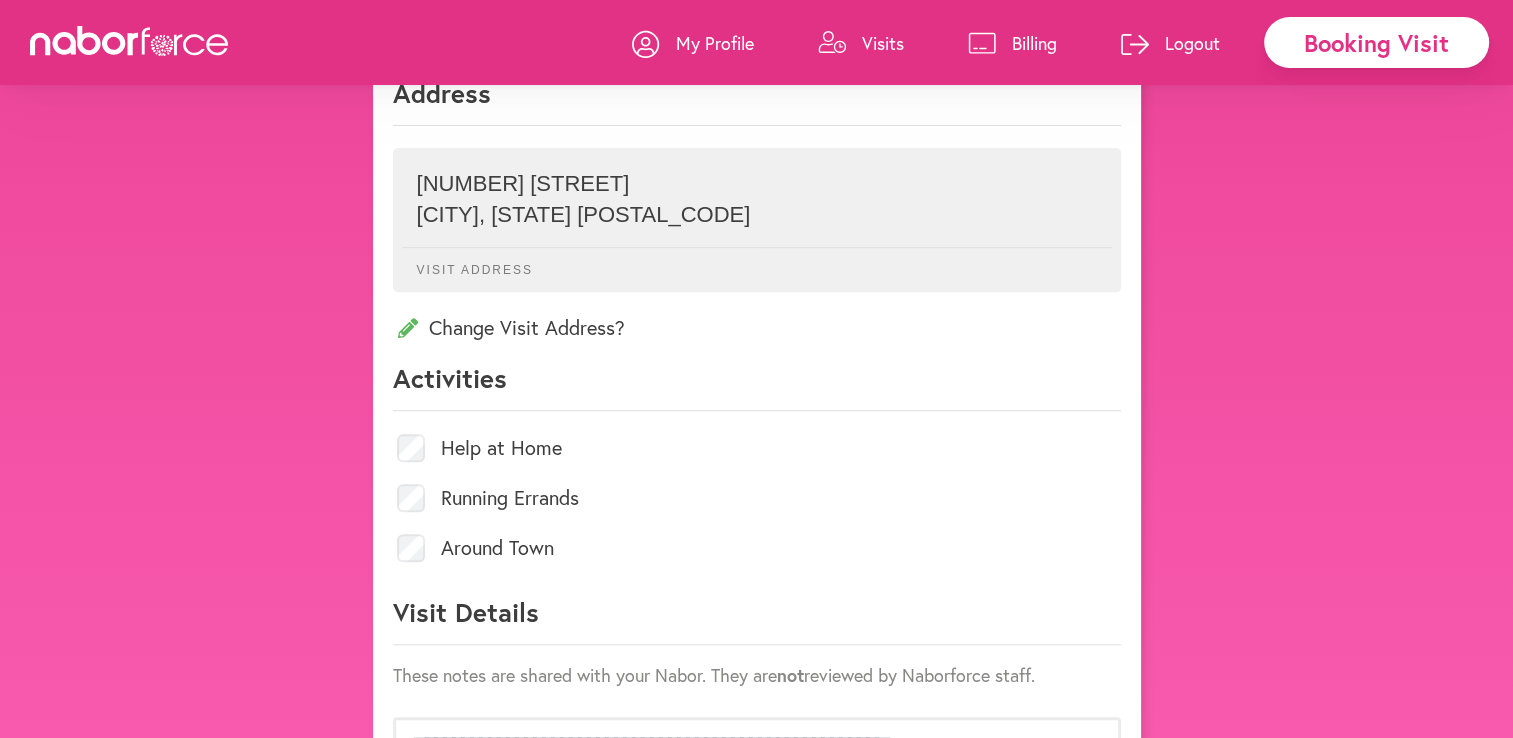 scroll, scrollTop: 676, scrollLeft: 0, axis: vertical 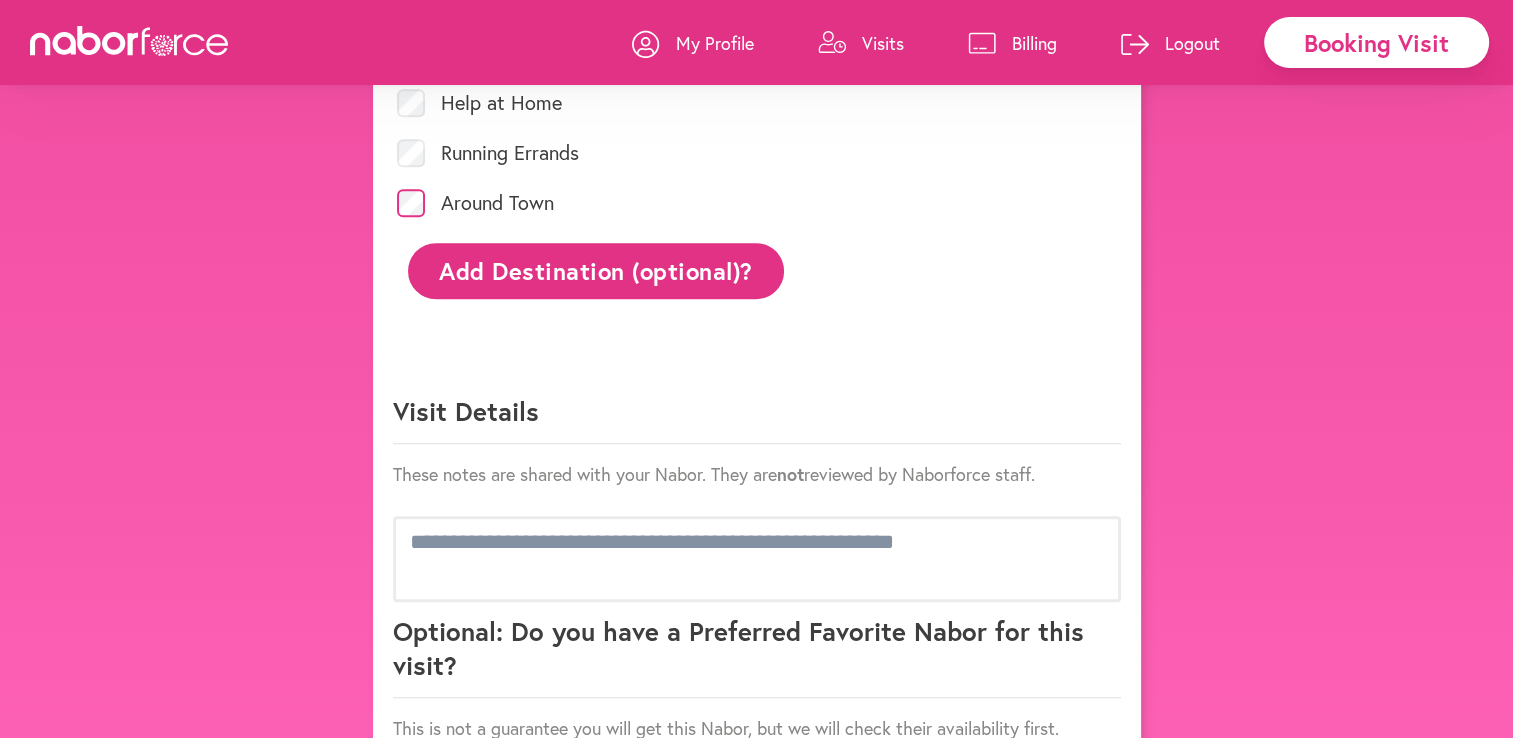 click on "Add Destination (optional)?" 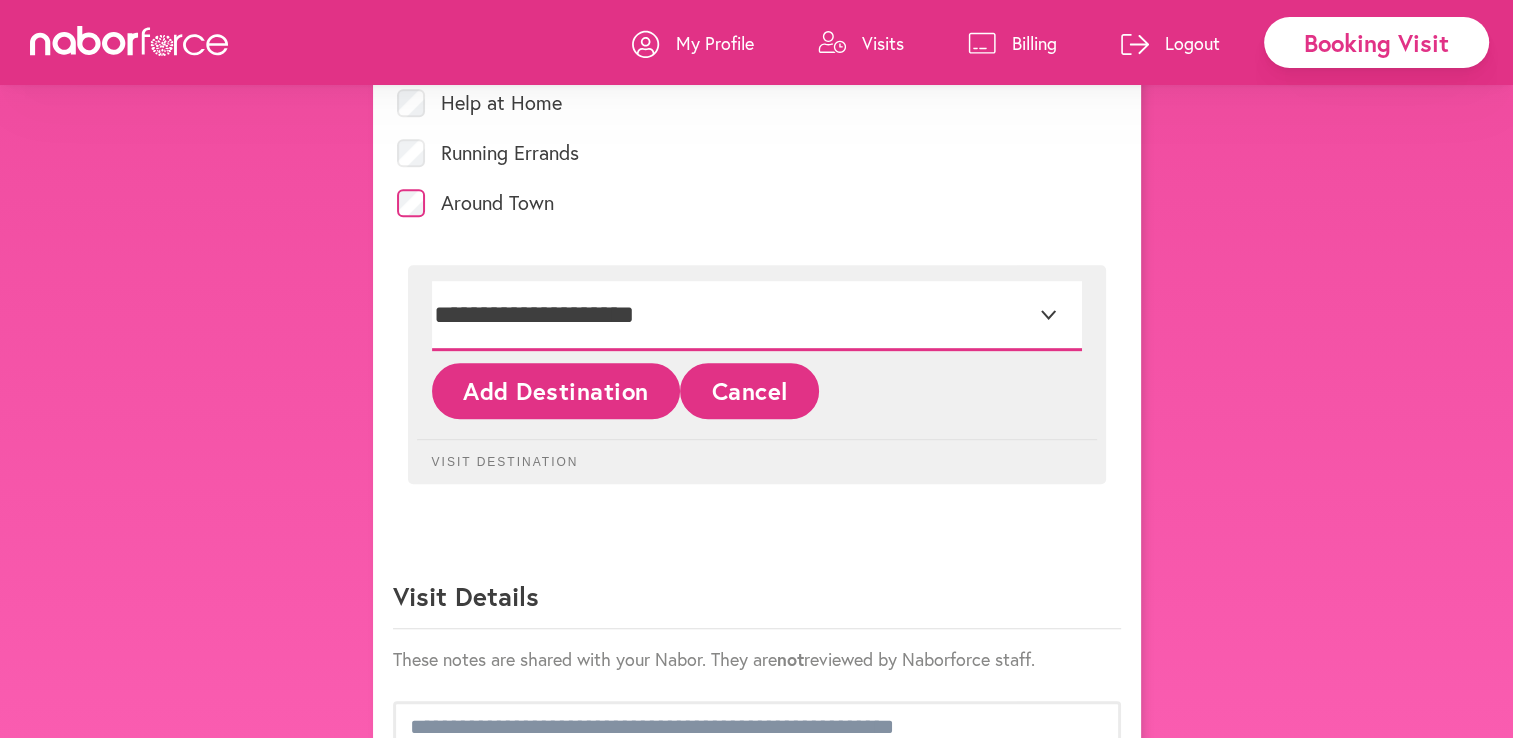 click on "**********" at bounding box center (757, 316) 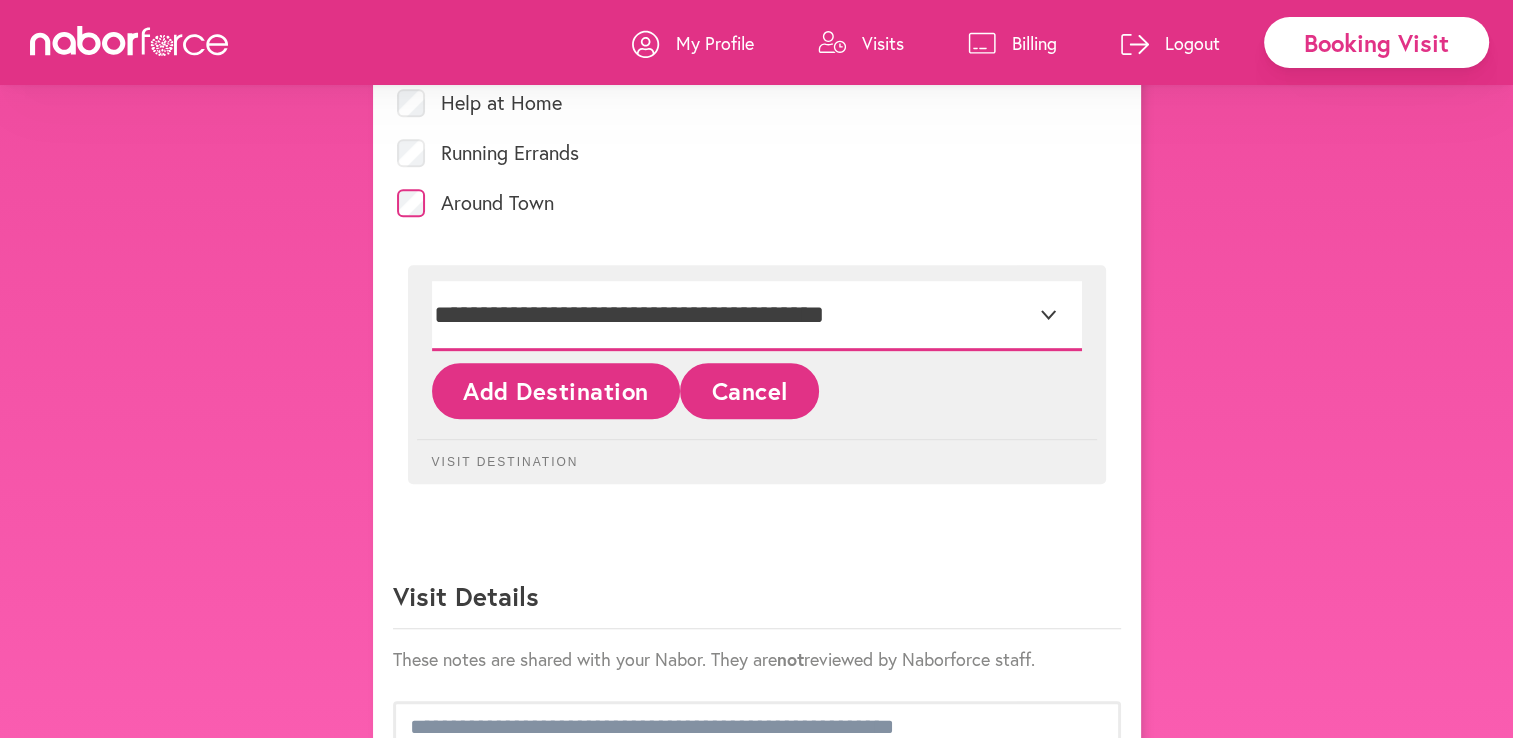 click on "**********" at bounding box center [757, 316] 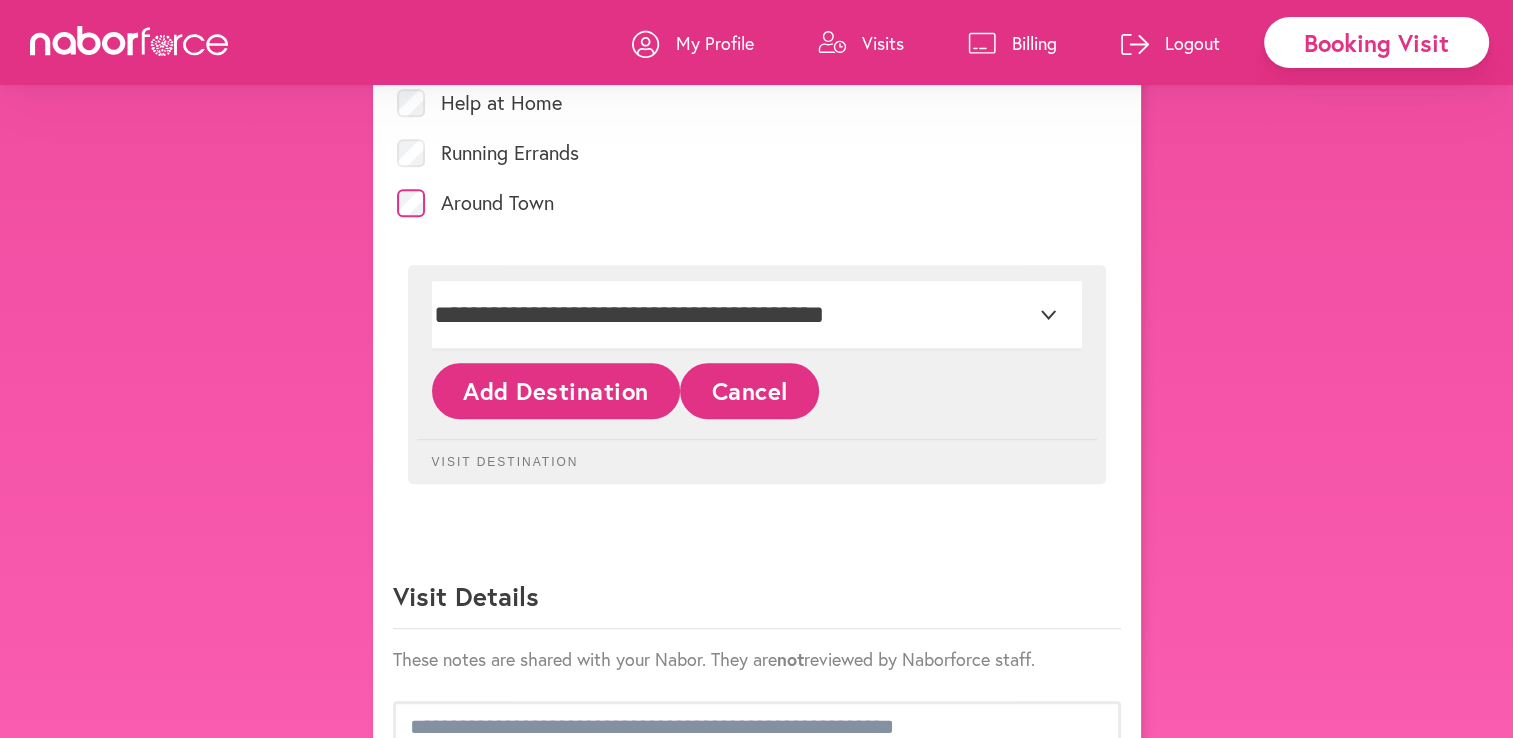 click on "**********" at bounding box center [757, 101] 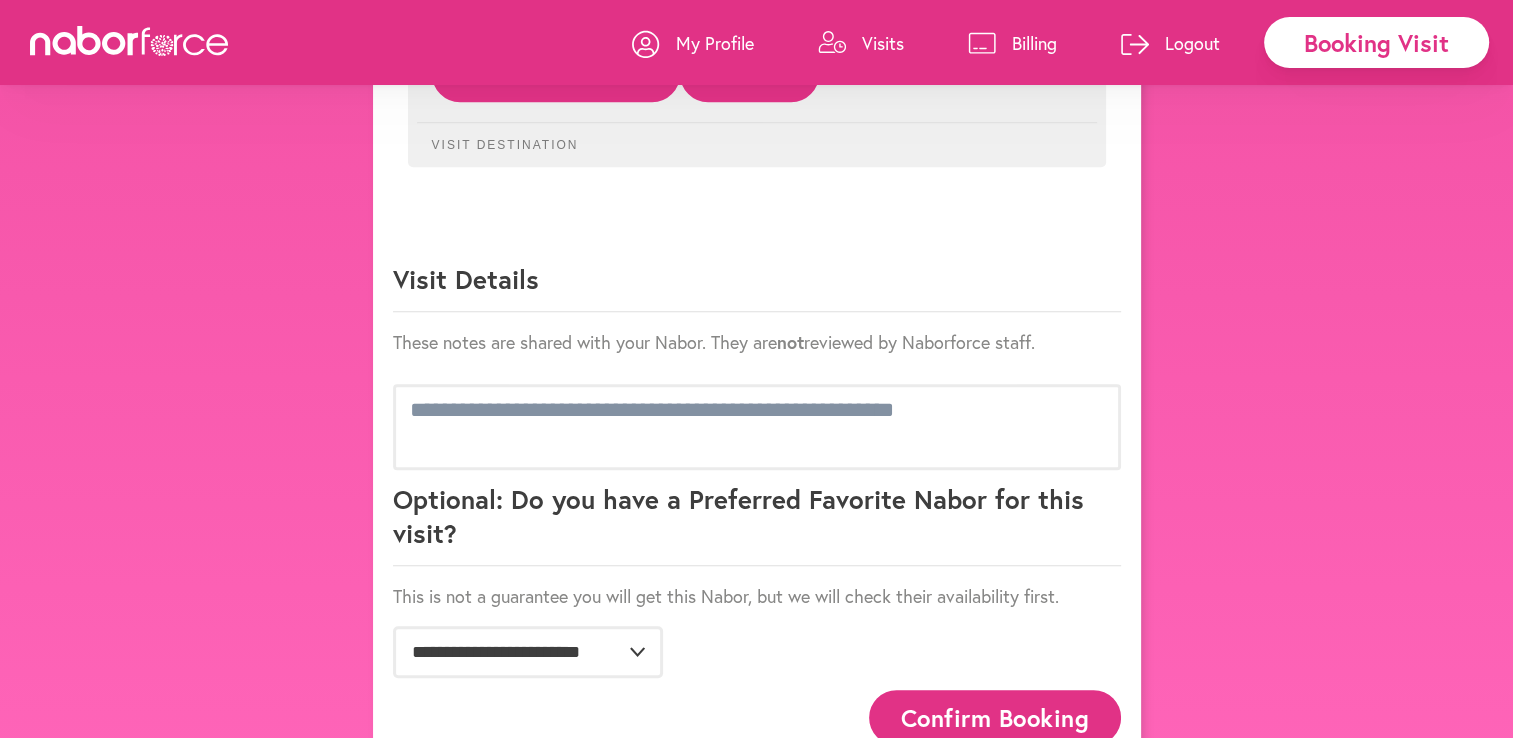 scroll, scrollTop: 1304, scrollLeft: 0, axis: vertical 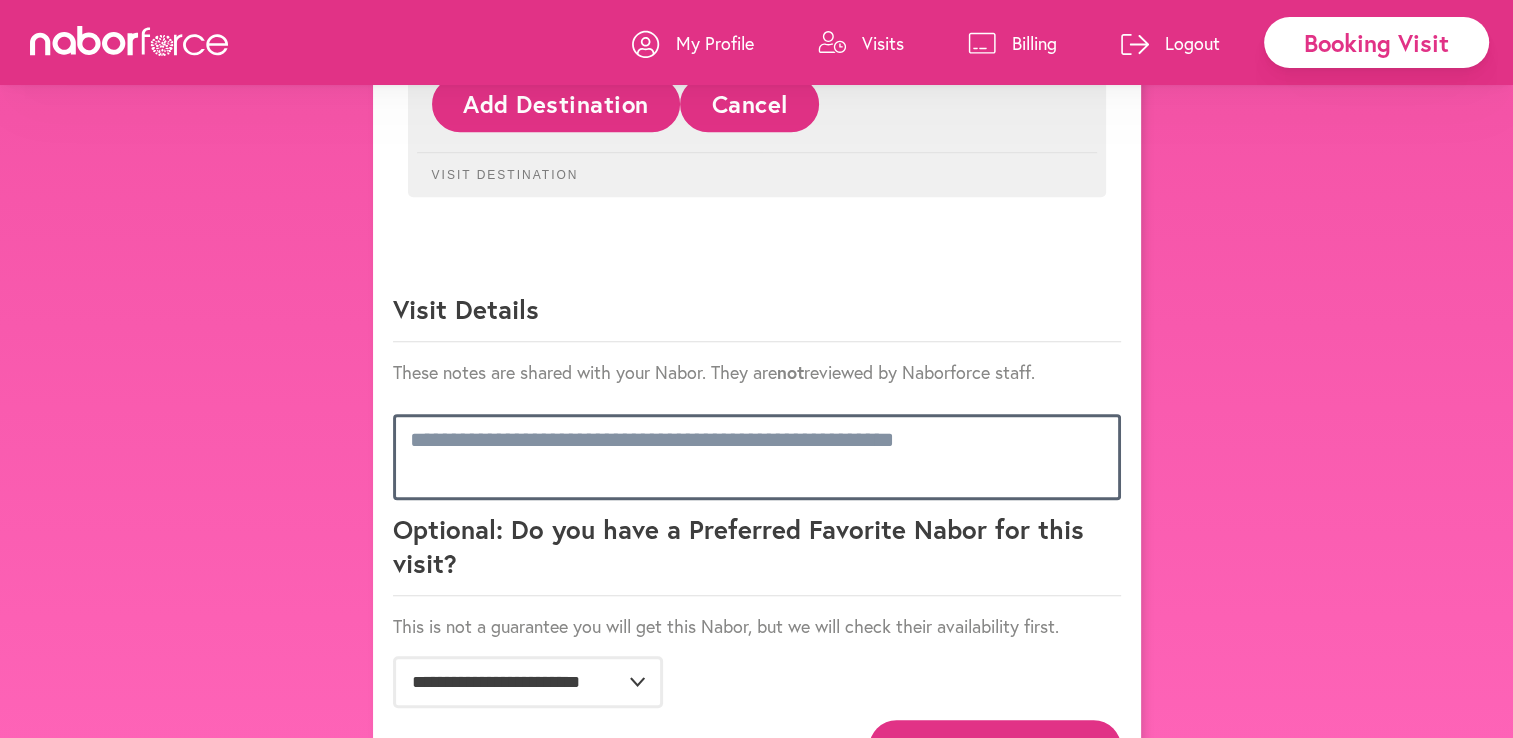 click at bounding box center (757, 457) 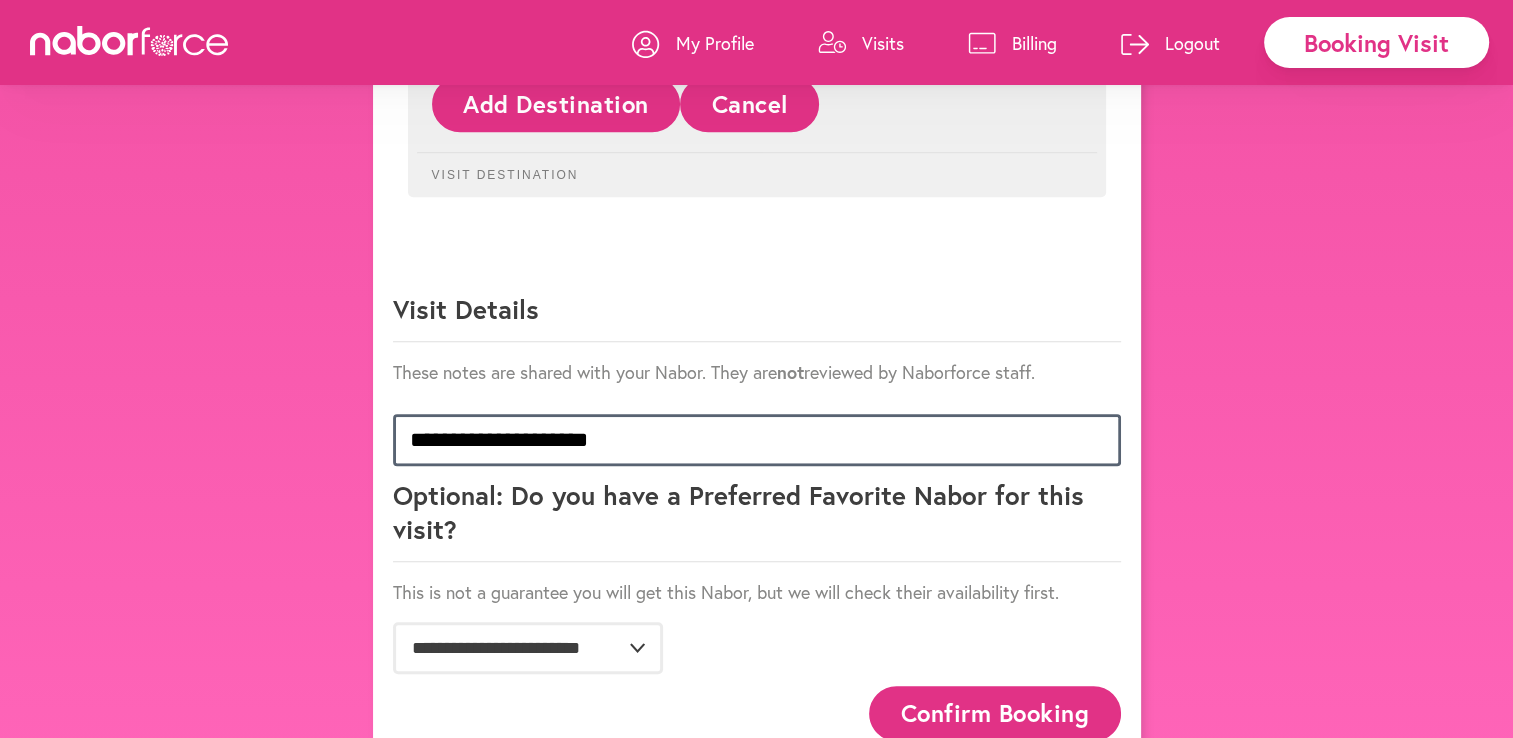 type on "**********" 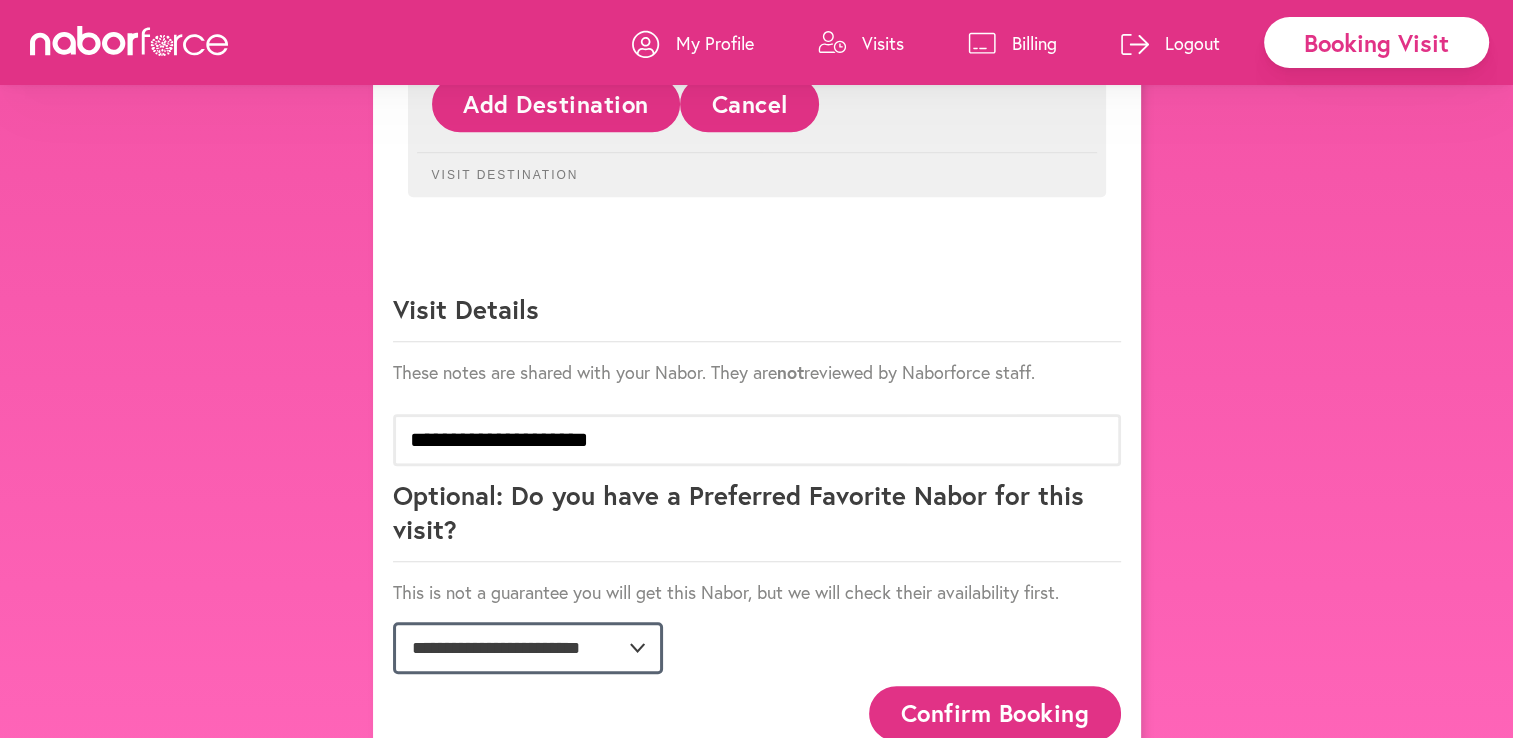 click on "**********" 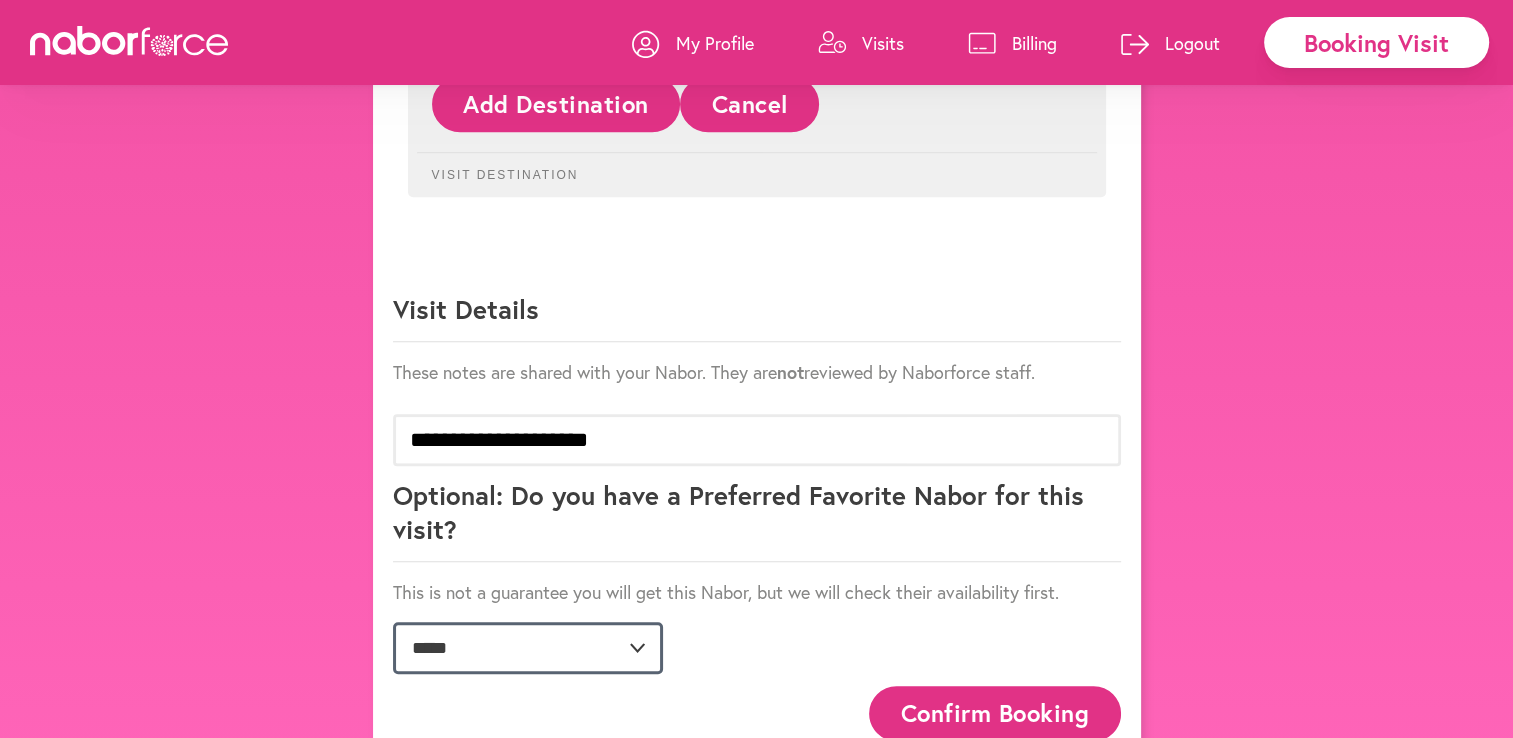 click on "**********" 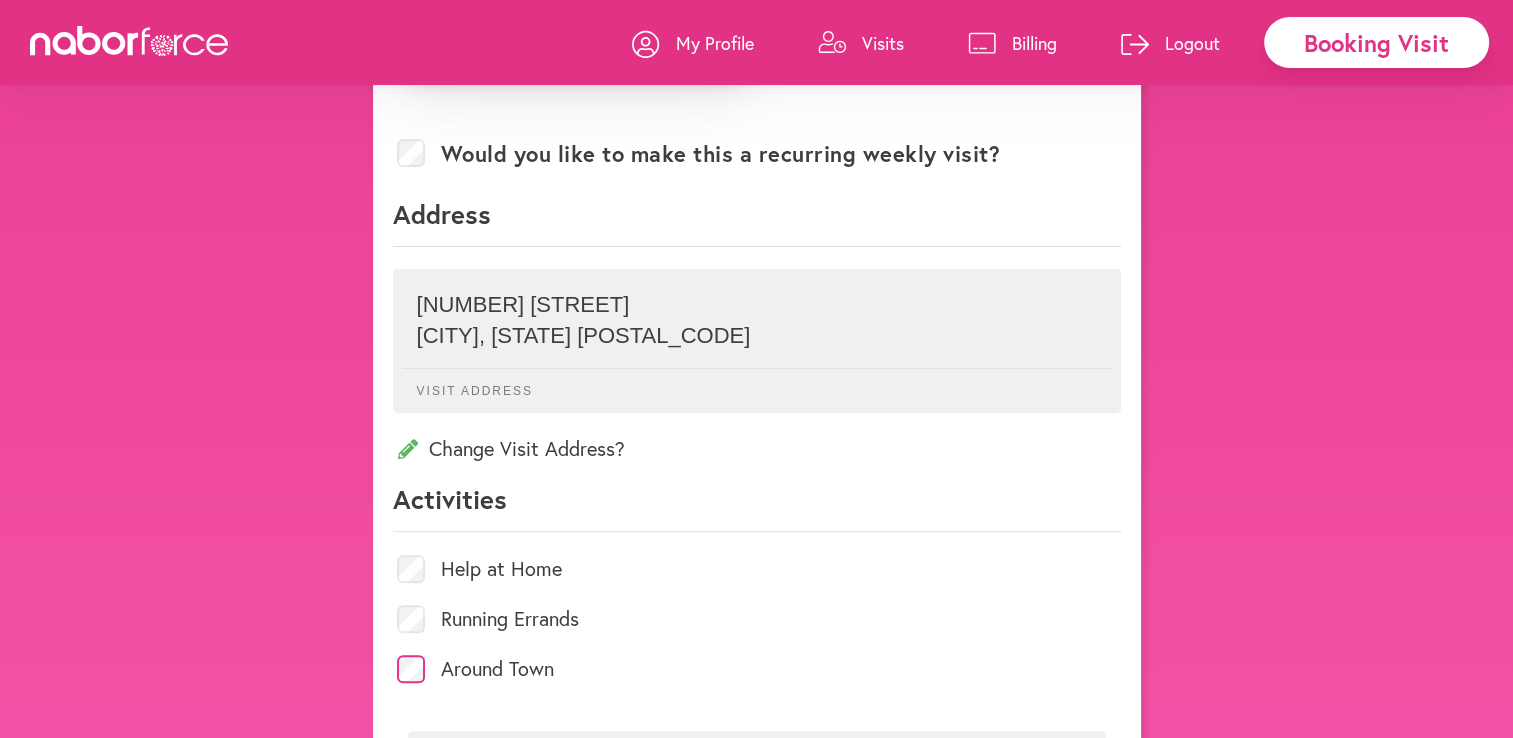 scroll, scrollTop: 456, scrollLeft: 0, axis: vertical 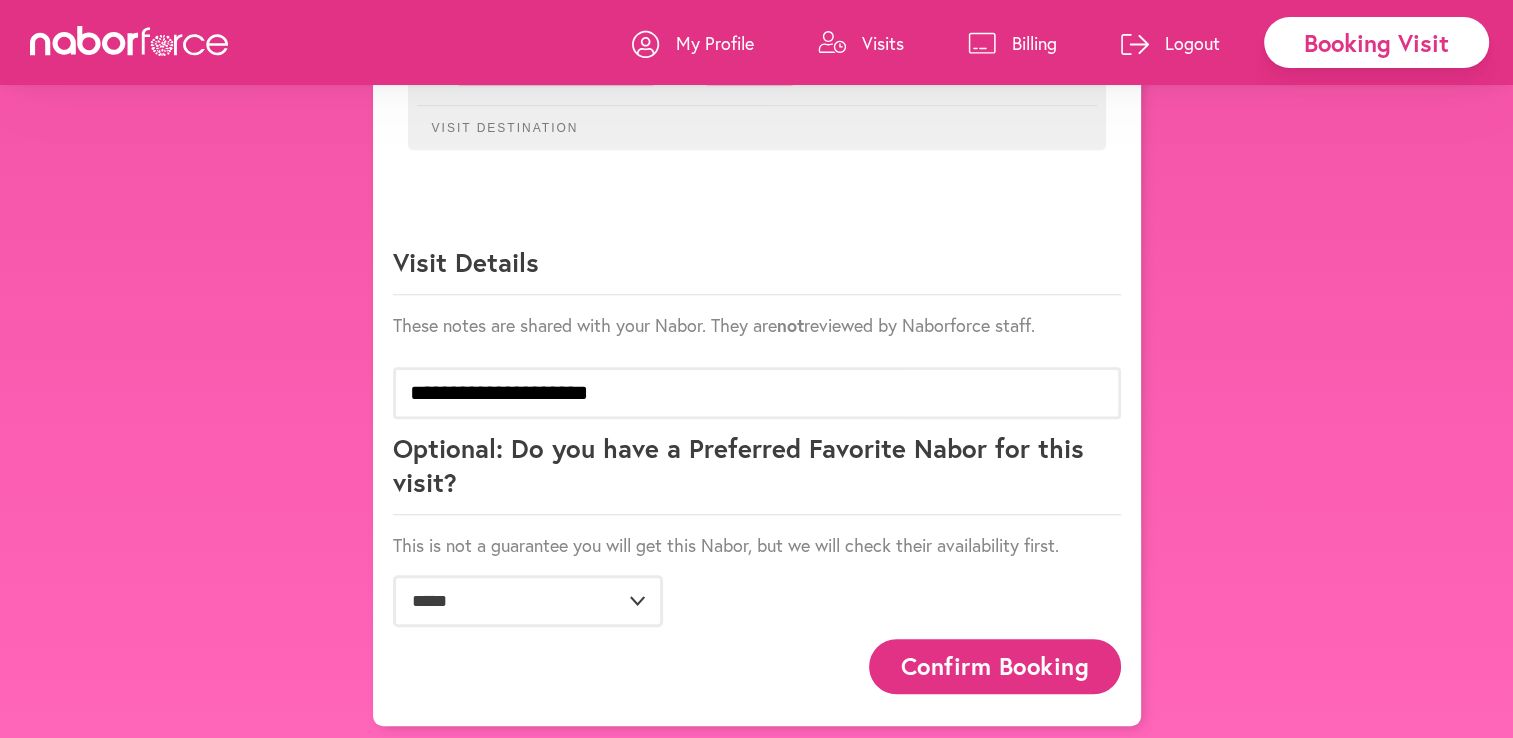 click on "Confirm Booking" at bounding box center (995, 666) 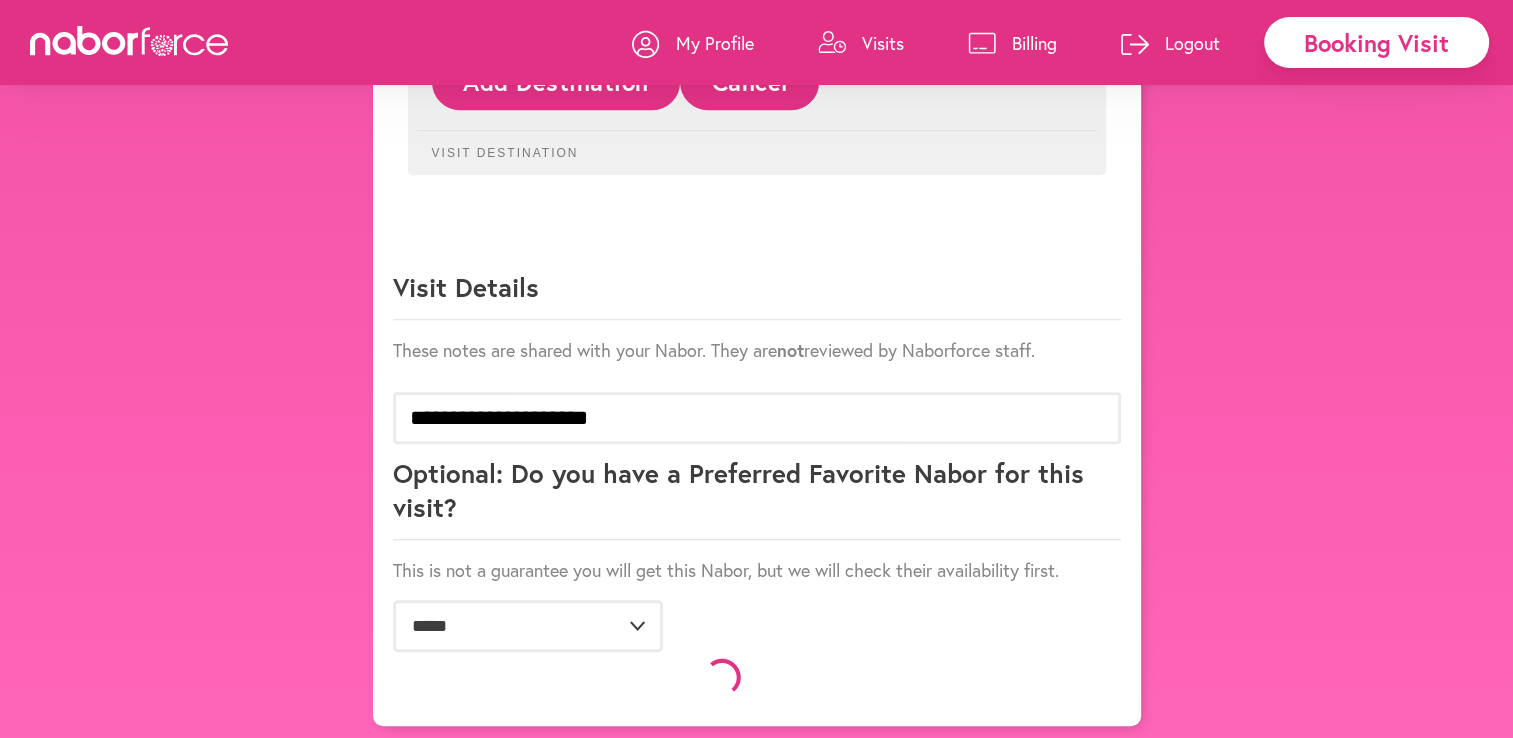 scroll, scrollTop: 1351, scrollLeft: 0, axis: vertical 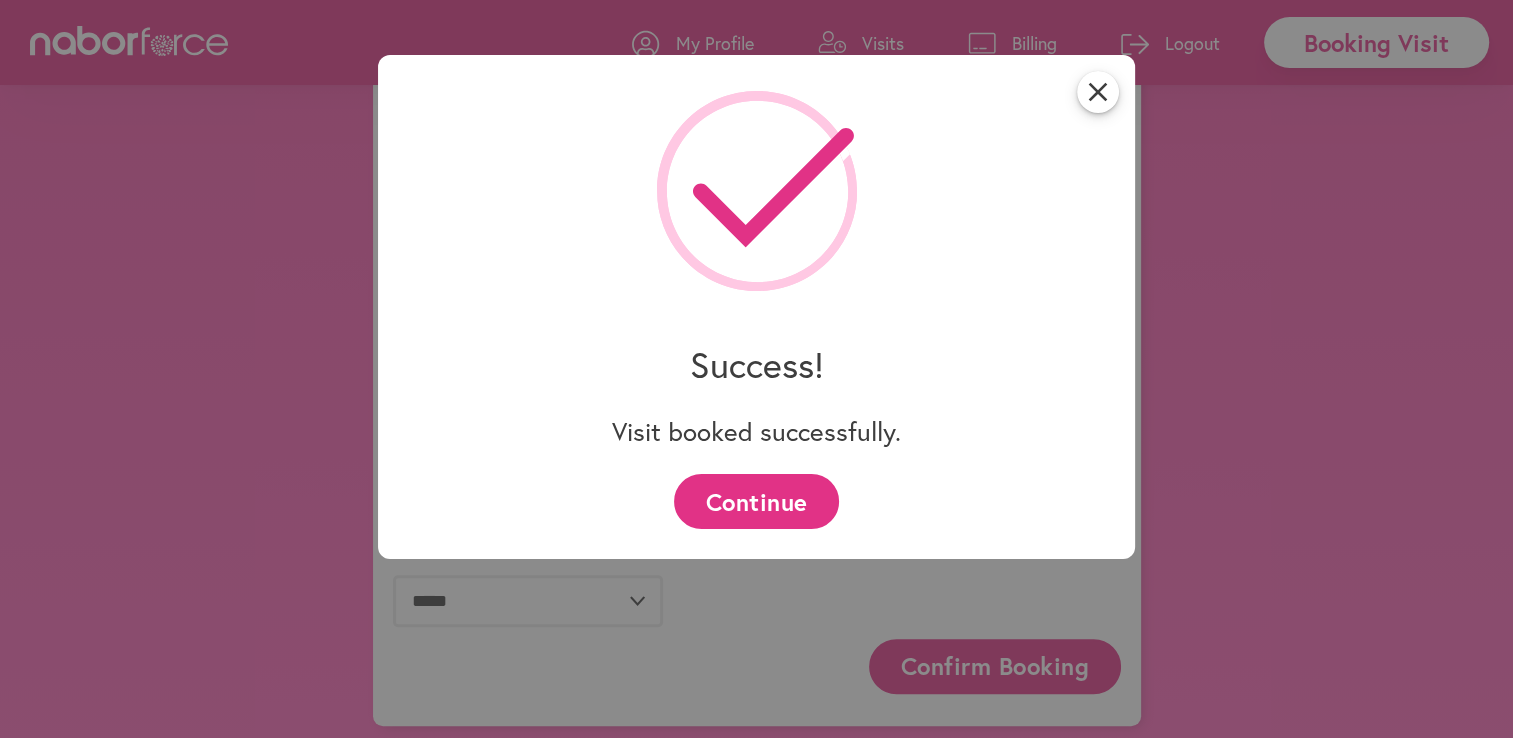 click on "Continue" at bounding box center [756, 501] 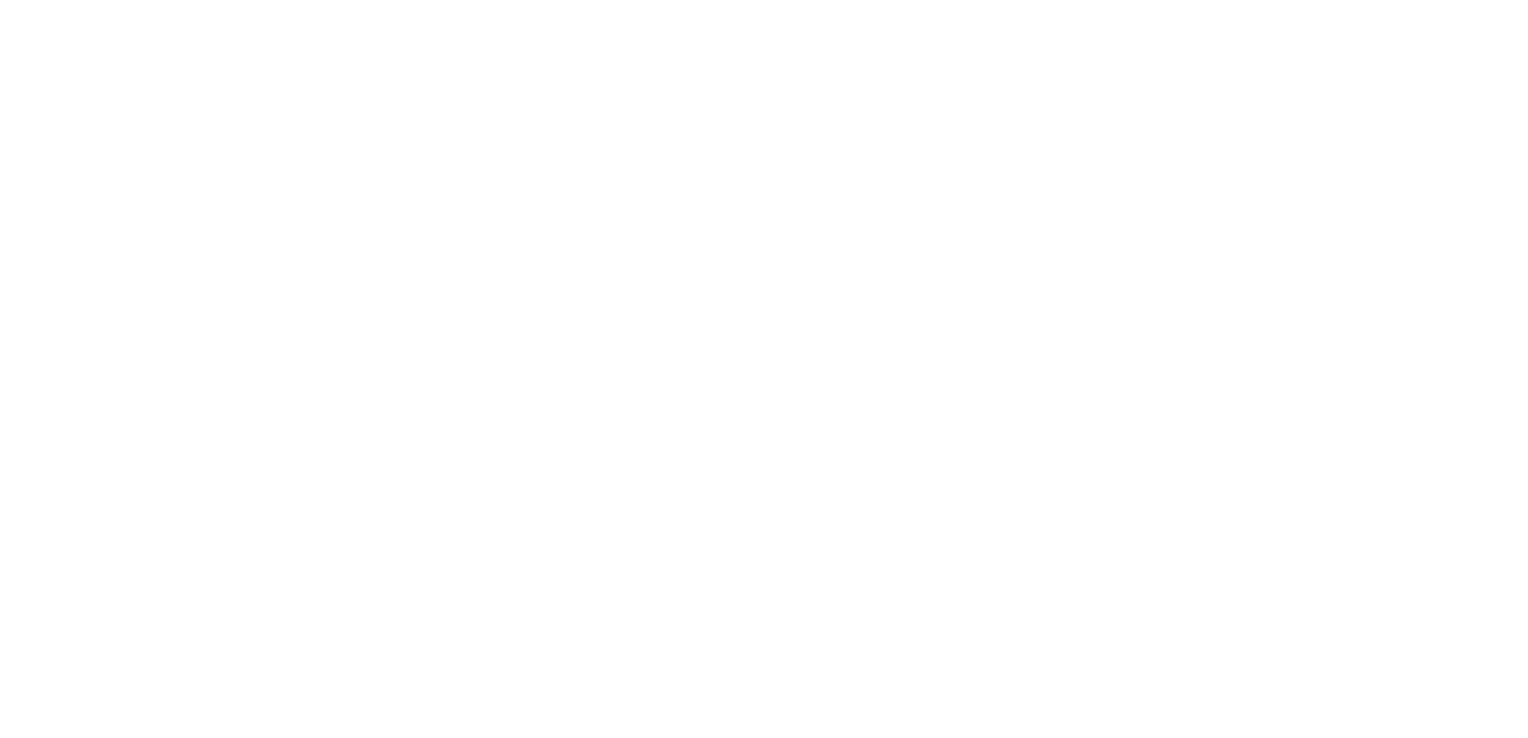 scroll, scrollTop: 0, scrollLeft: 0, axis: both 